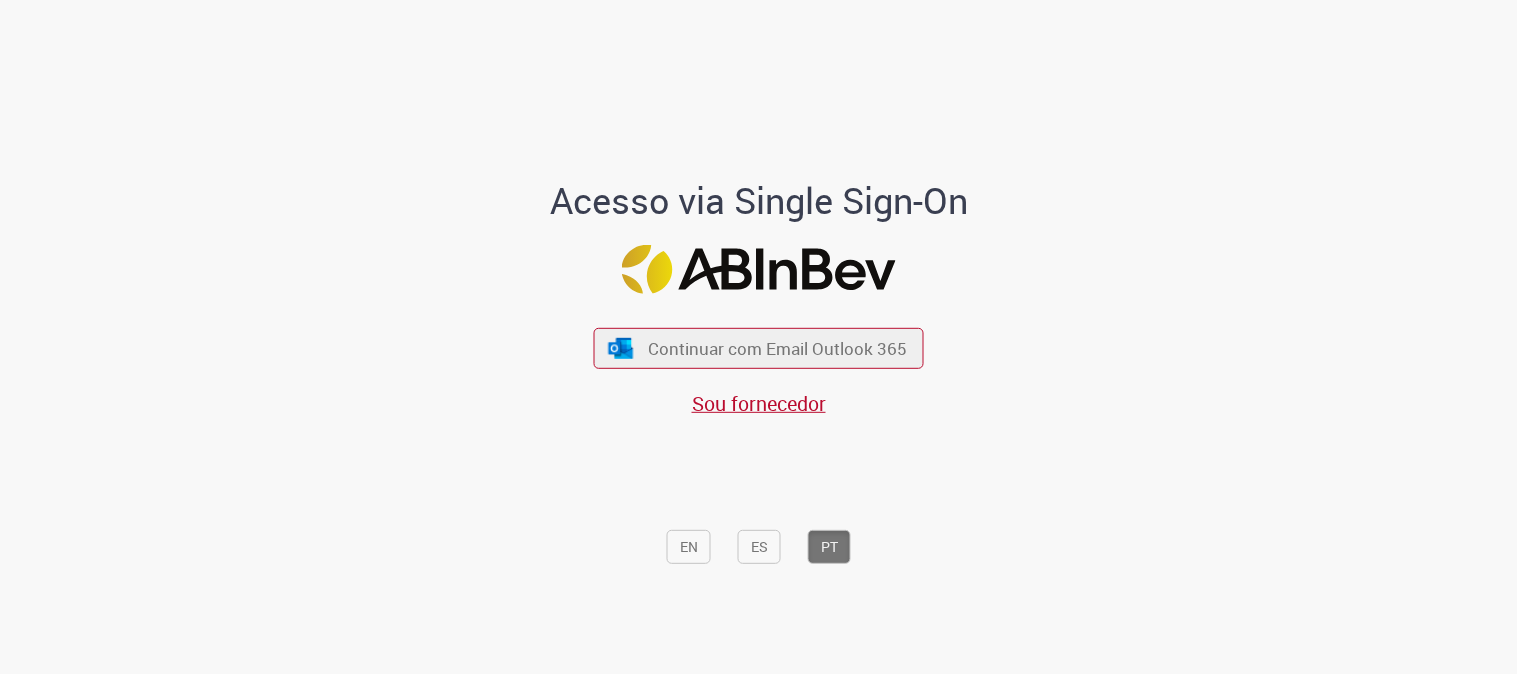 scroll, scrollTop: 0, scrollLeft: 0, axis: both 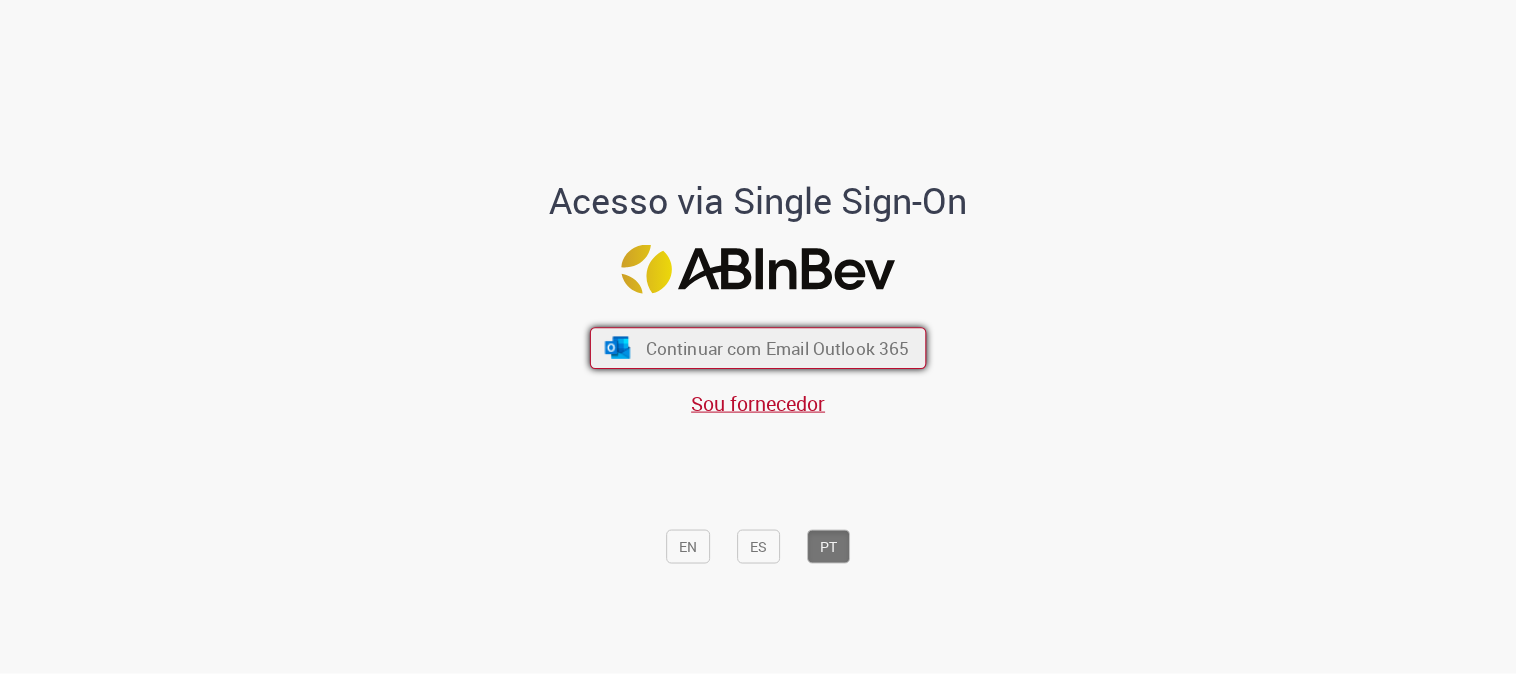 click on "Continuar com Email Outlook 365" at bounding box center (778, 348) 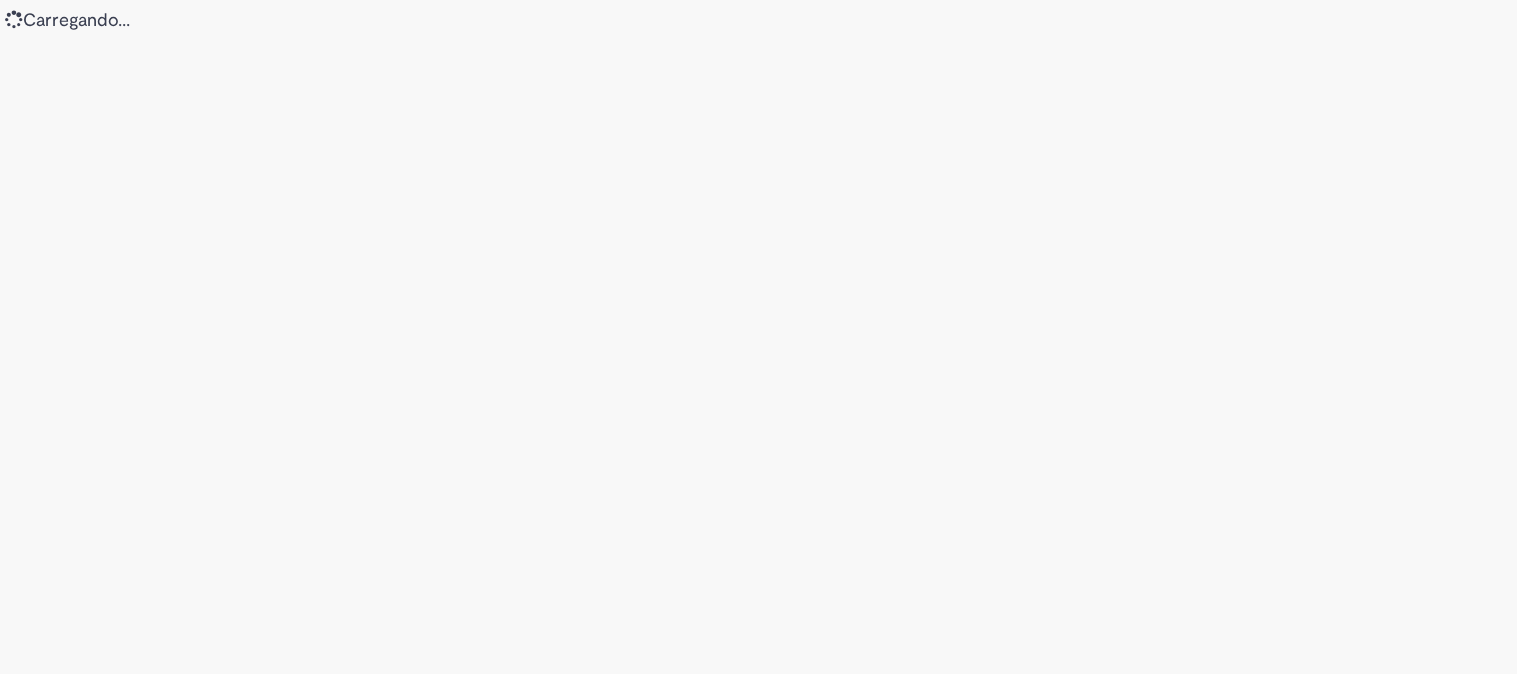 scroll, scrollTop: 0, scrollLeft: 0, axis: both 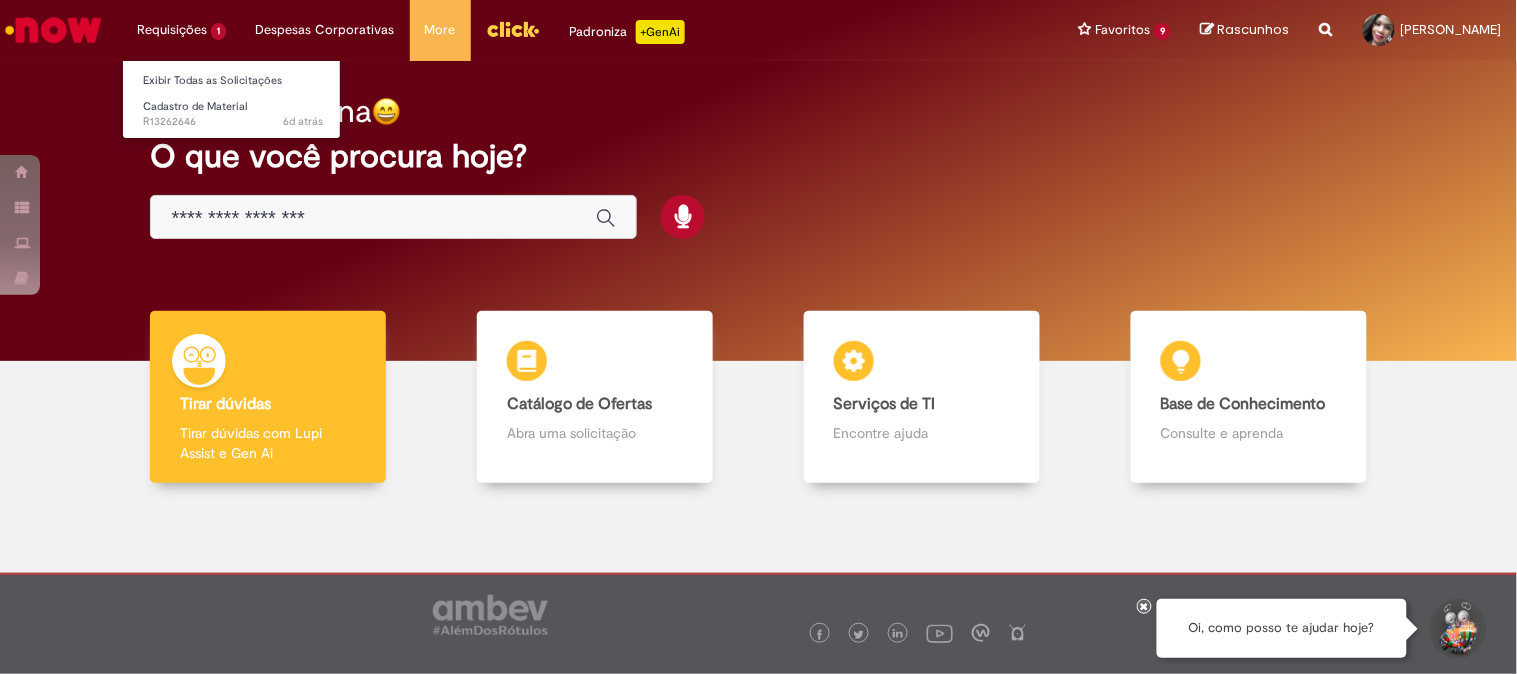 click on "Requisições   1
Exibir Todas as Solicitações
Cadastro de Material
6d atrás 6 dias atrás  R13262646" at bounding box center (181, 30) 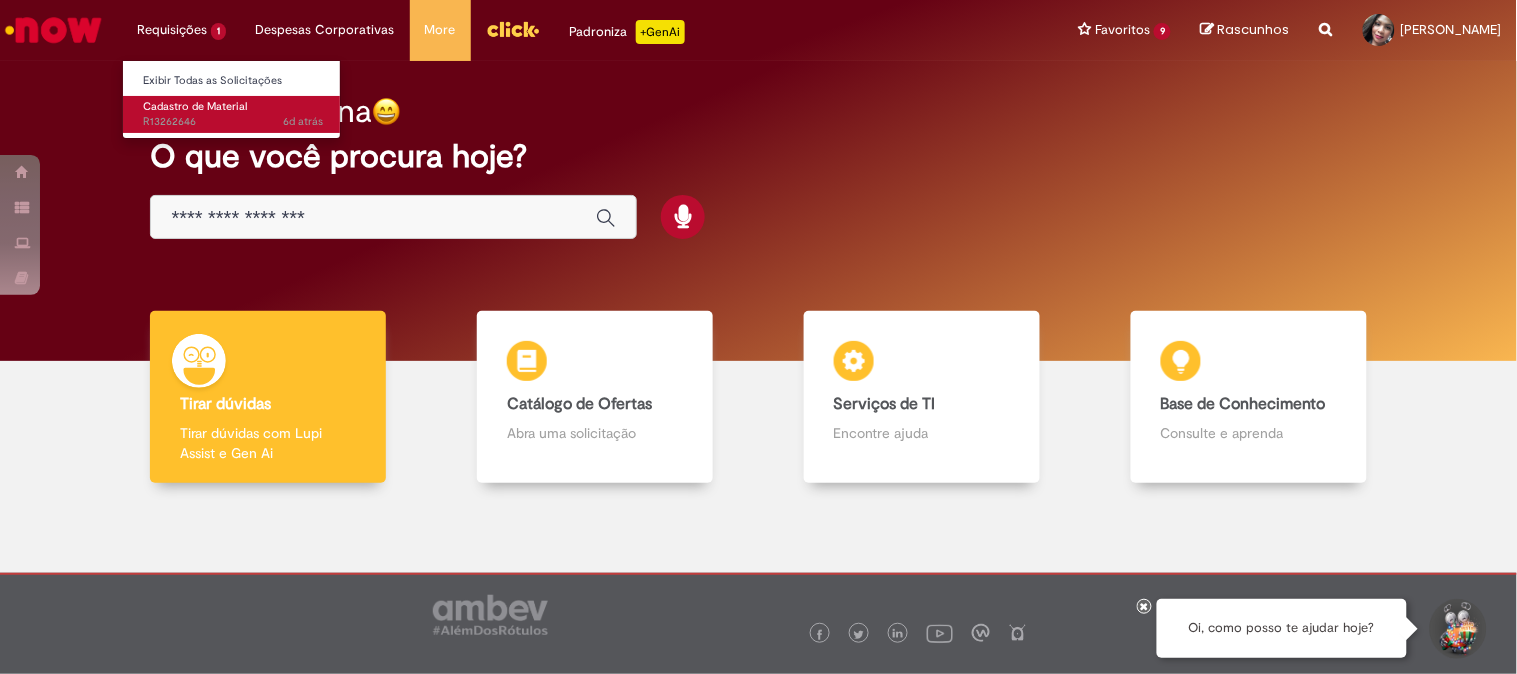 click on "Cadastro de Material
6d atrás 6 dias atrás  R13262646" at bounding box center [233, 114] 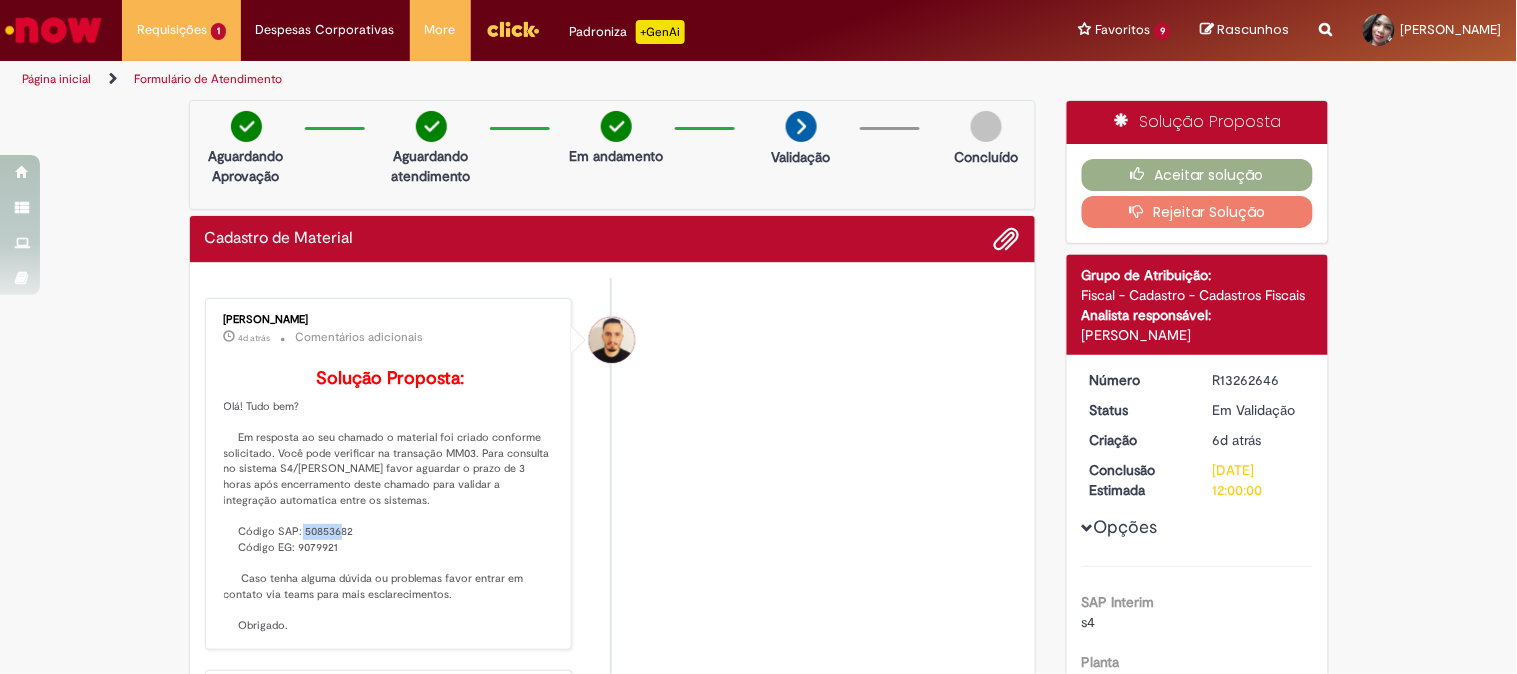 drag, startPoint x: 340, startPoint y: 563, endPoint x: 345, endPoint y: 547, distance: 16.763054 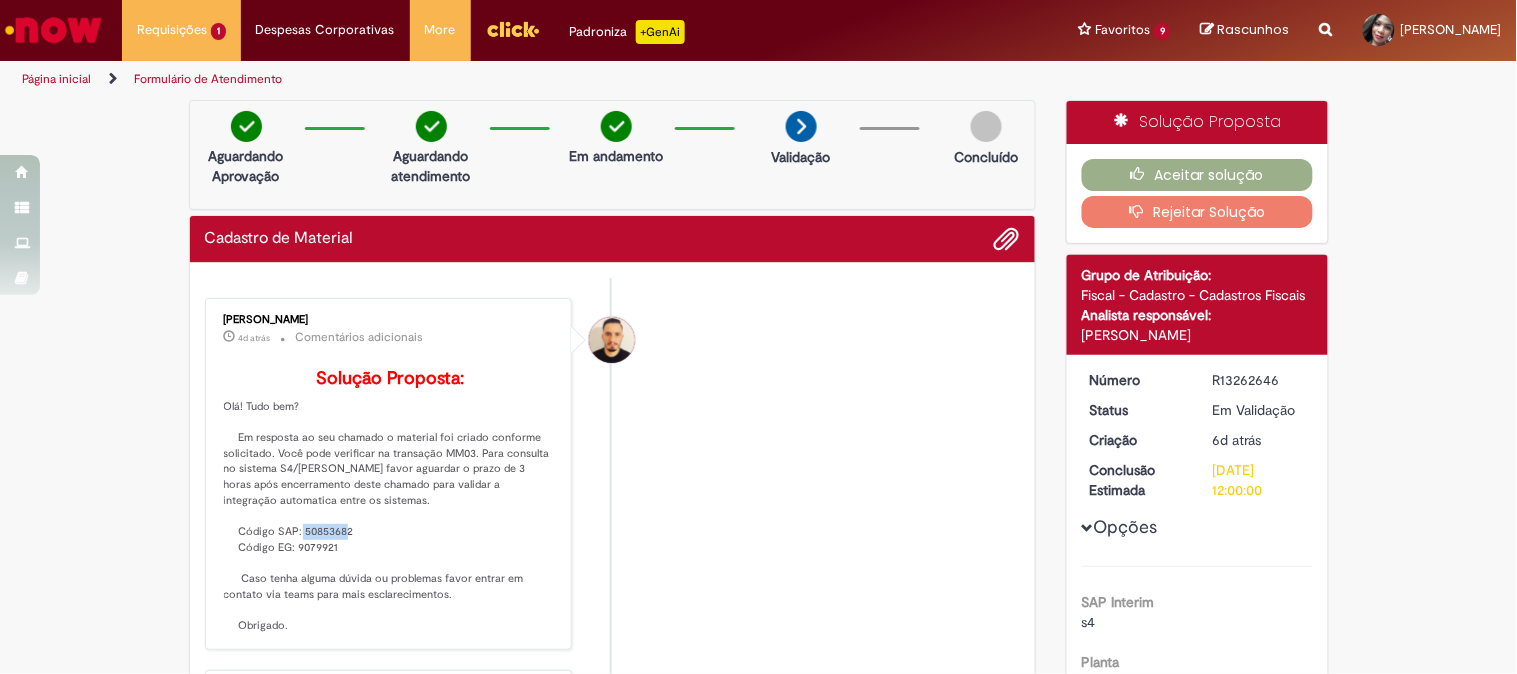 drag, startPoint x: 342, startPoint y: 561, endPoint x: 294, endPoint y: 565, distance: 48.166378 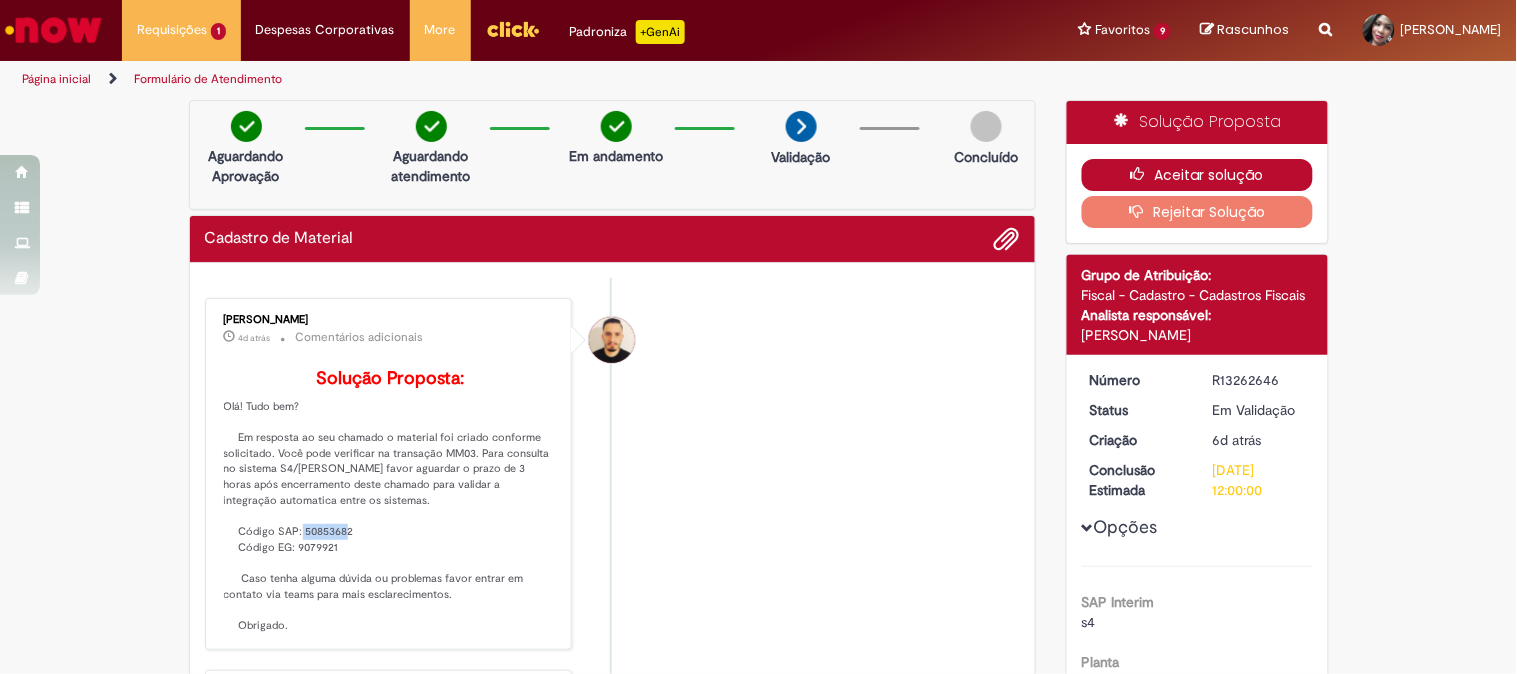 click on "Aceitar solução" at bounding box center (1197, 175) 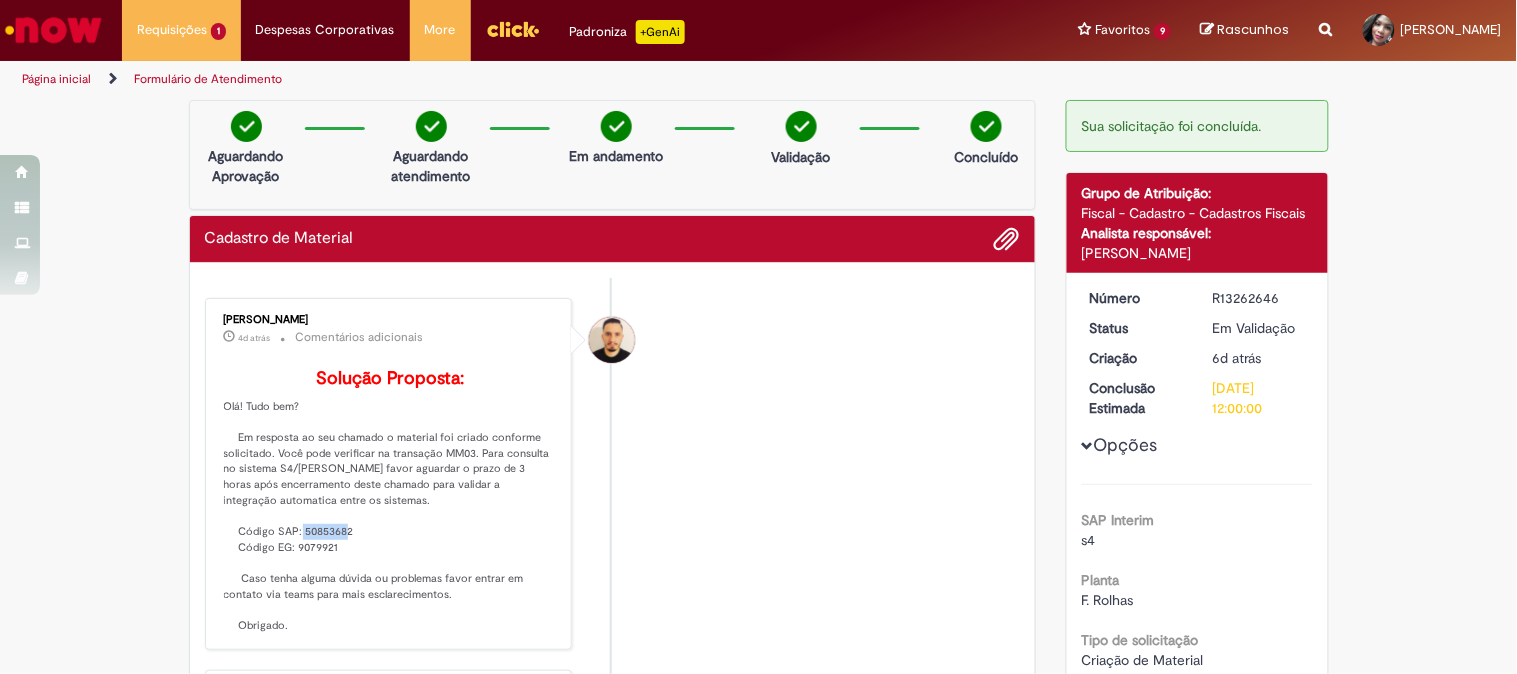 scroll, scrollTop: 111, scrollLeft: 0, axis: vertical 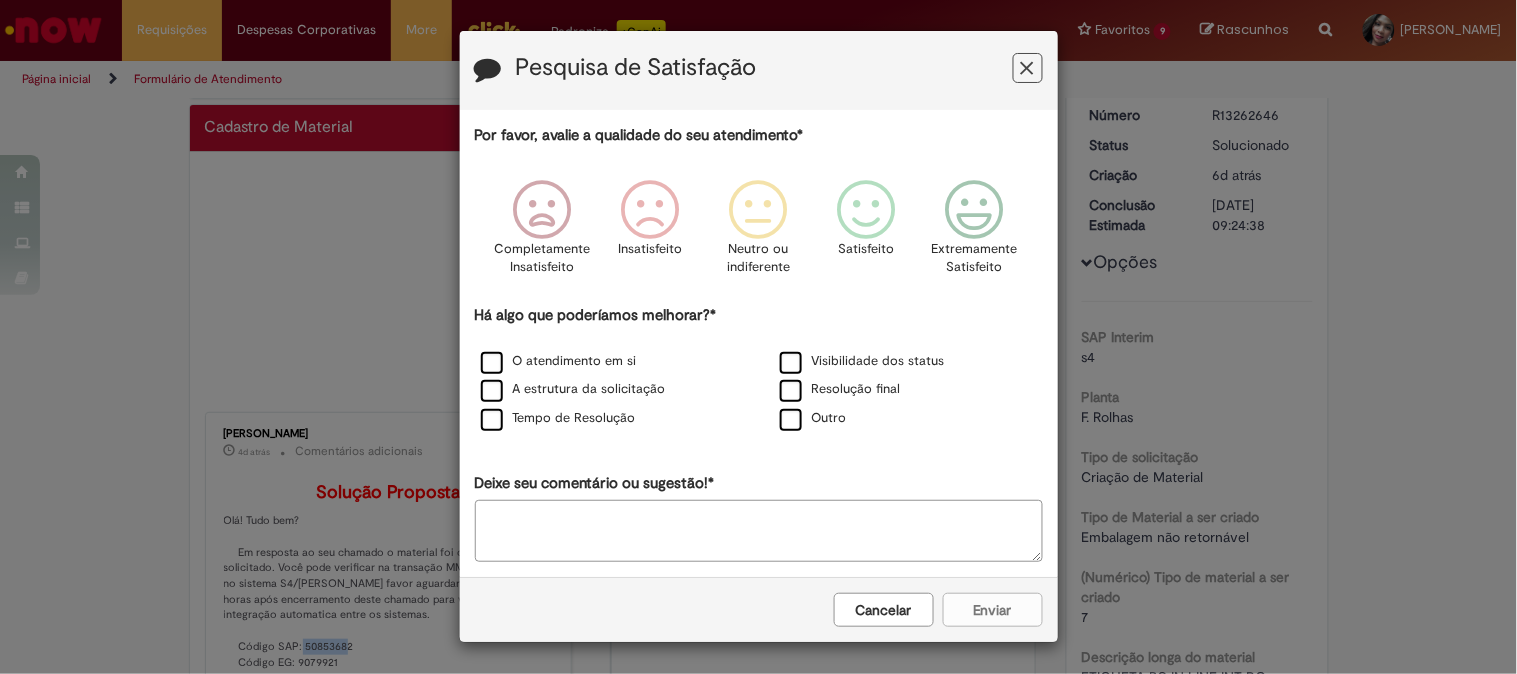 click at bounding box center [1027, 68] 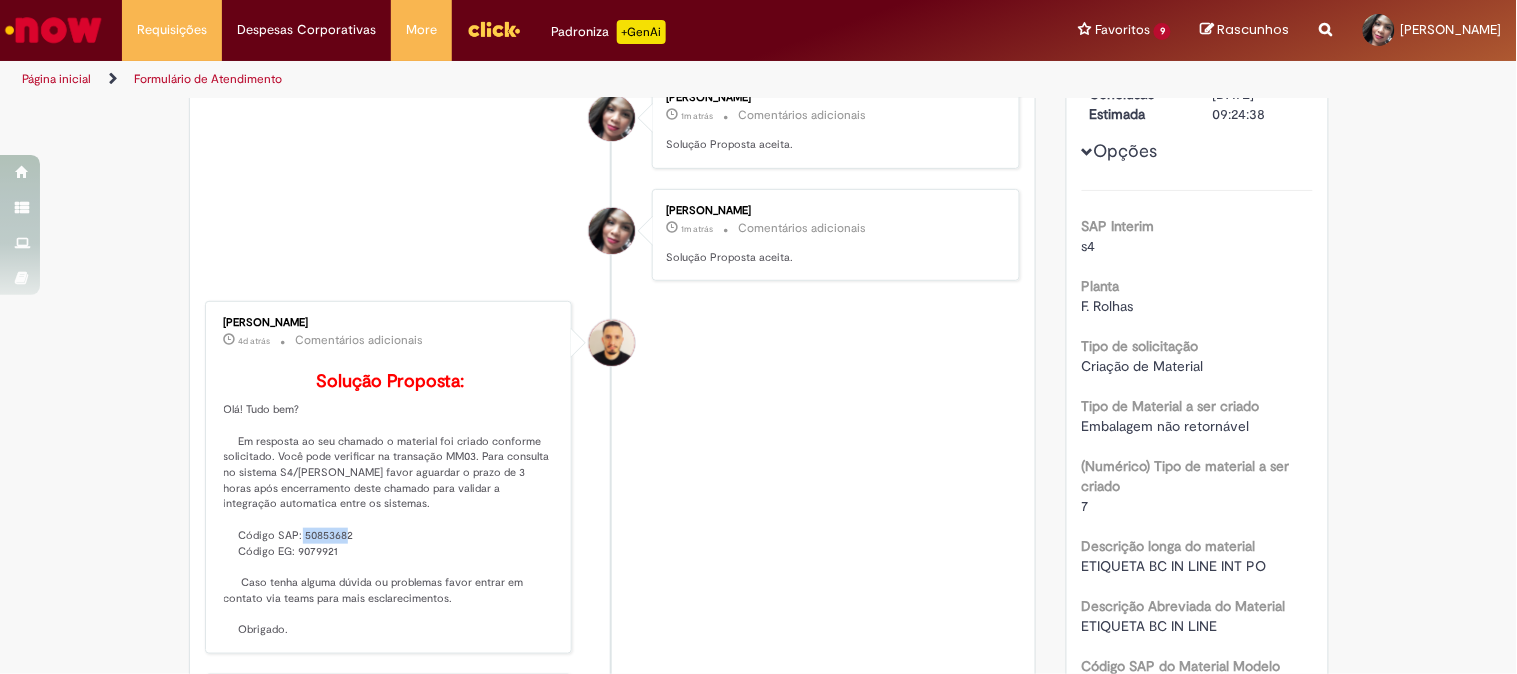 scroll, scrollTop: 333, scrollLeft: 0, axis: vertical 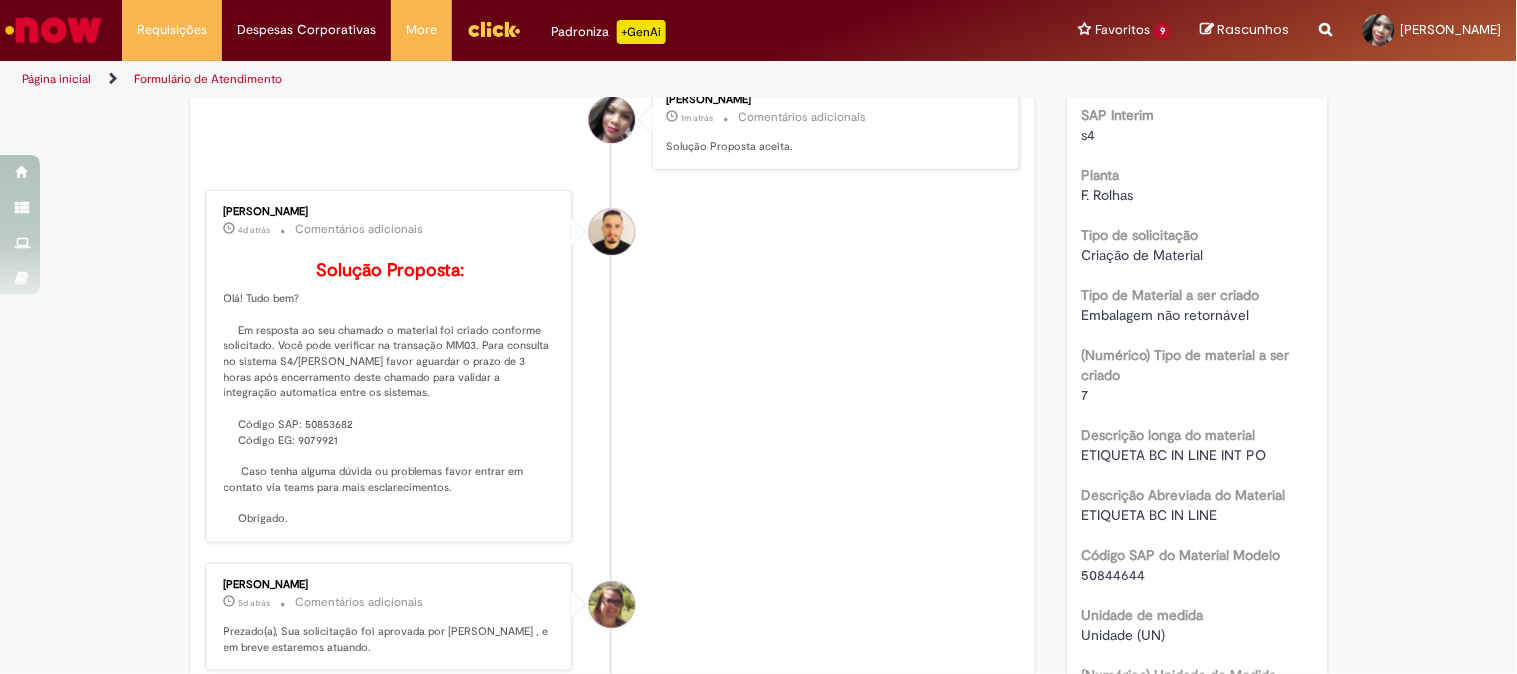 drag, startPoint x: 327, startPoint y: 445, endPoint x: 340, endPoint y: 450, distance: 13.928389 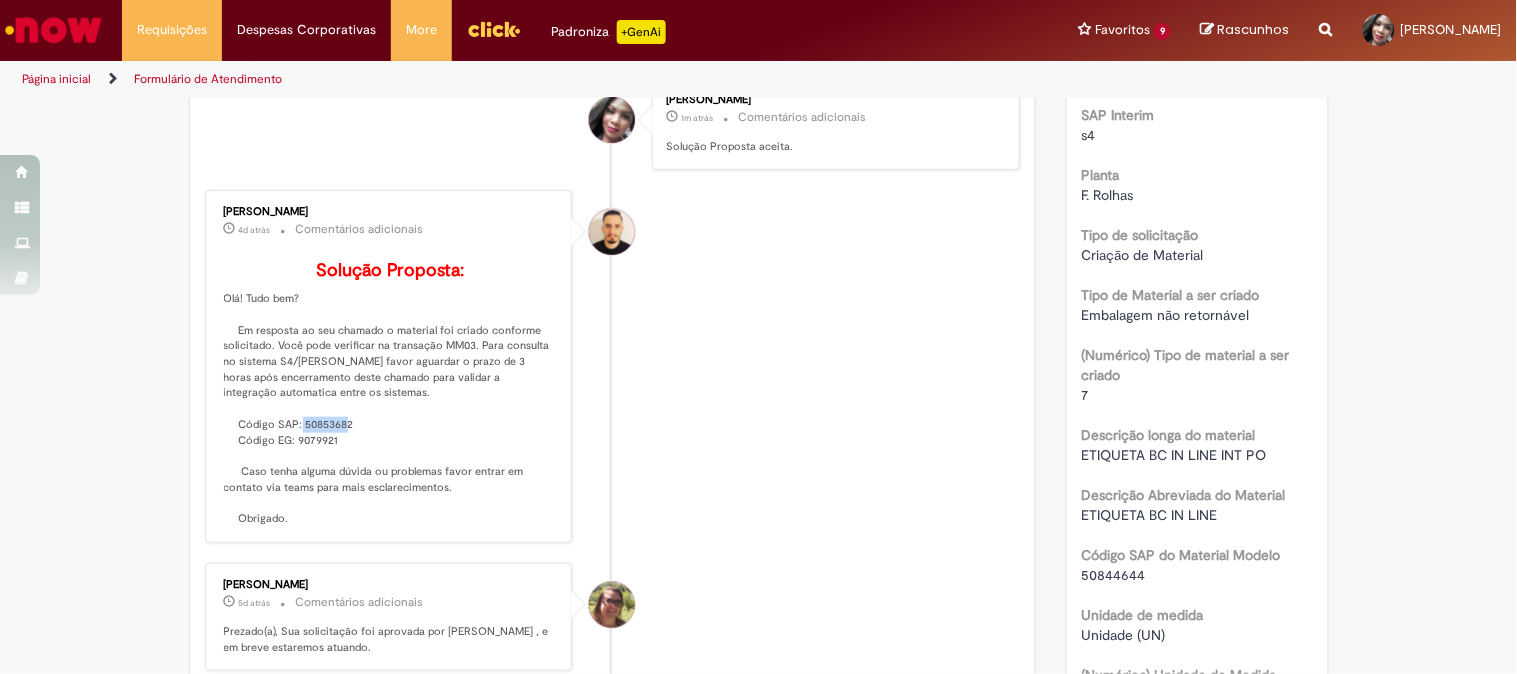 drag, startPoint x: 346, startPoint y: 454, endPoint x: 294, endPoint y: 452, distance: 52.03845 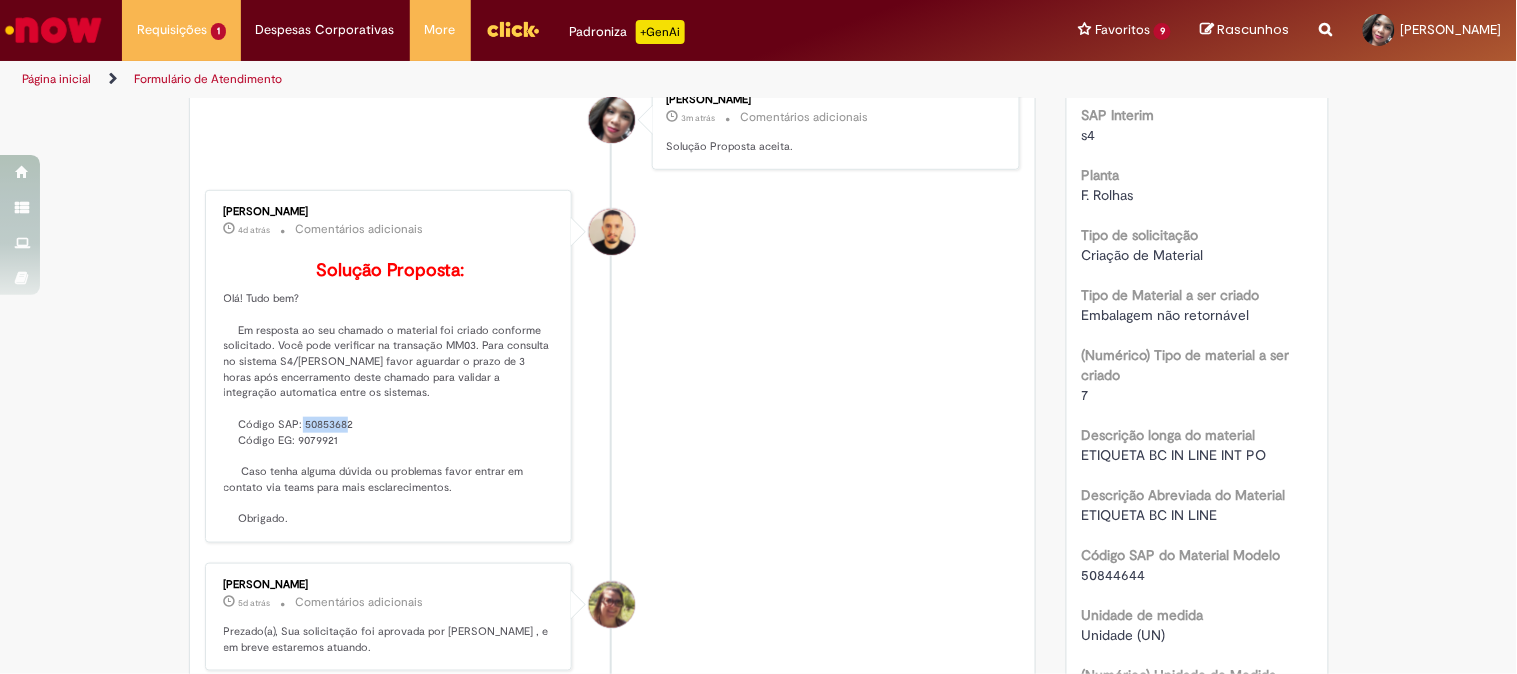 copy on "50853682" 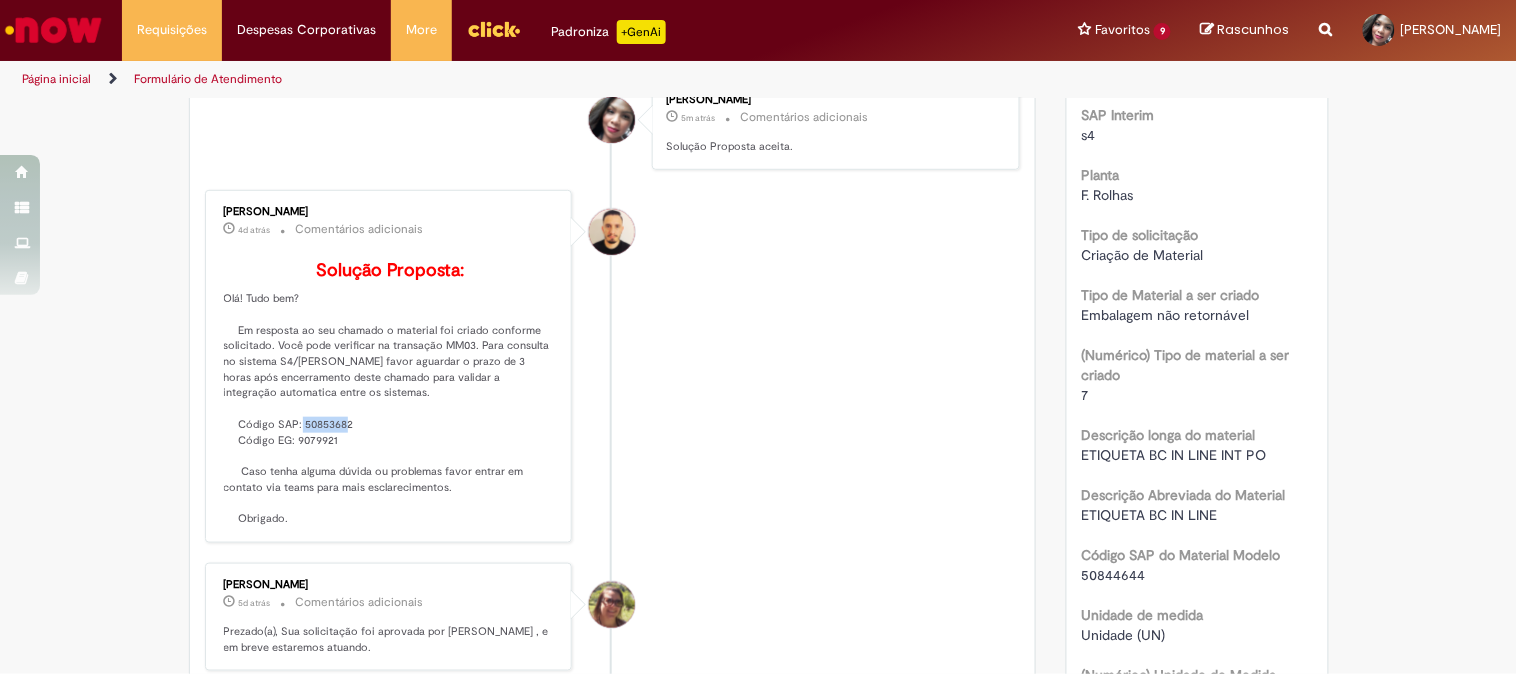 scroll, scrollTop: 0, scrollLeft: 0, axis: both 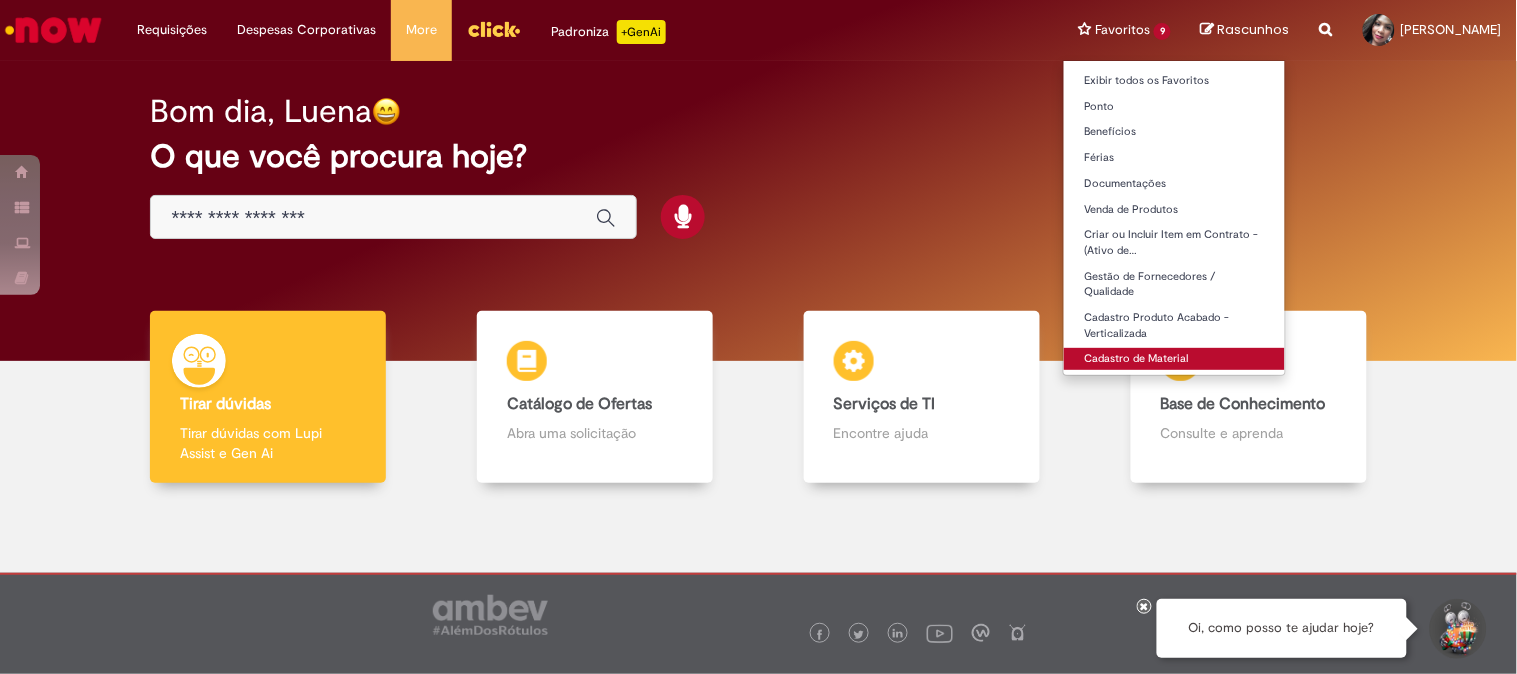 click on "Cadastro de Material" at bounding box center [1174, 359] 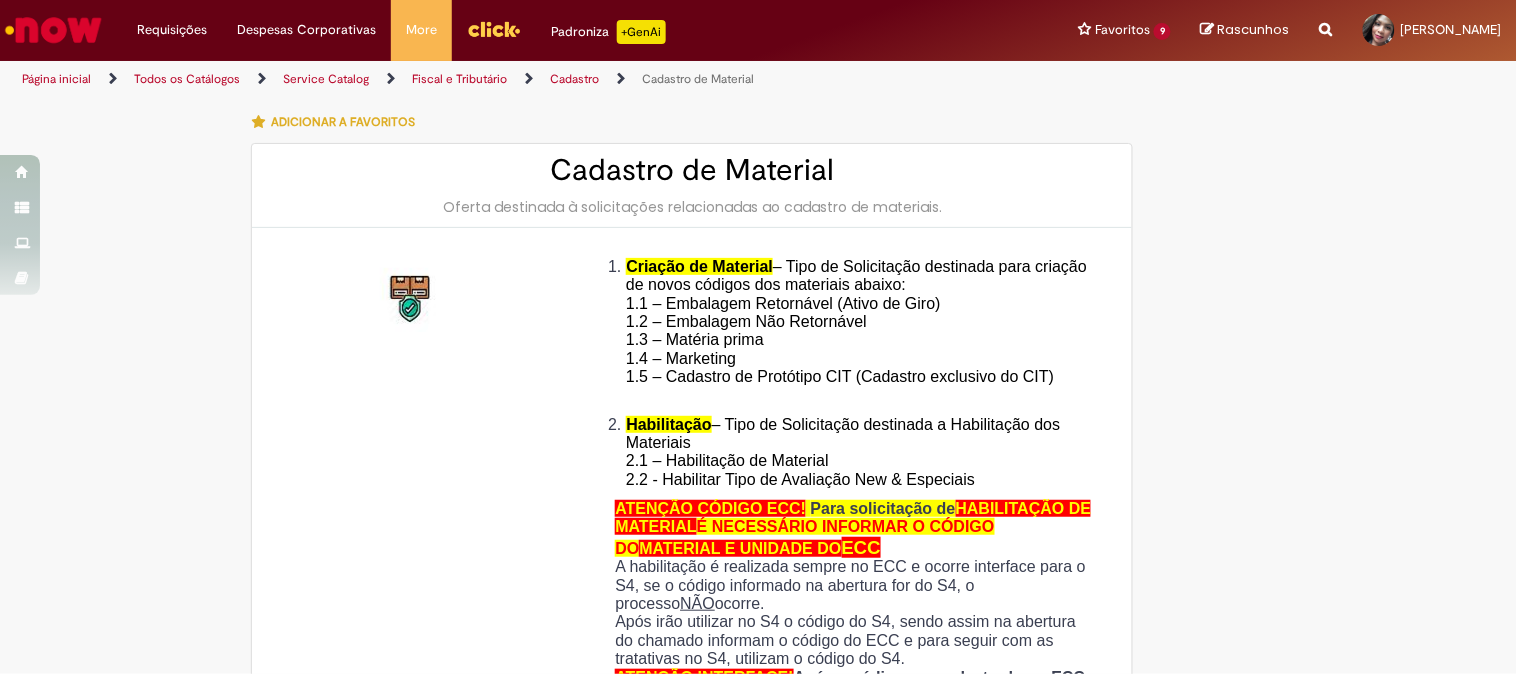 type on "********" 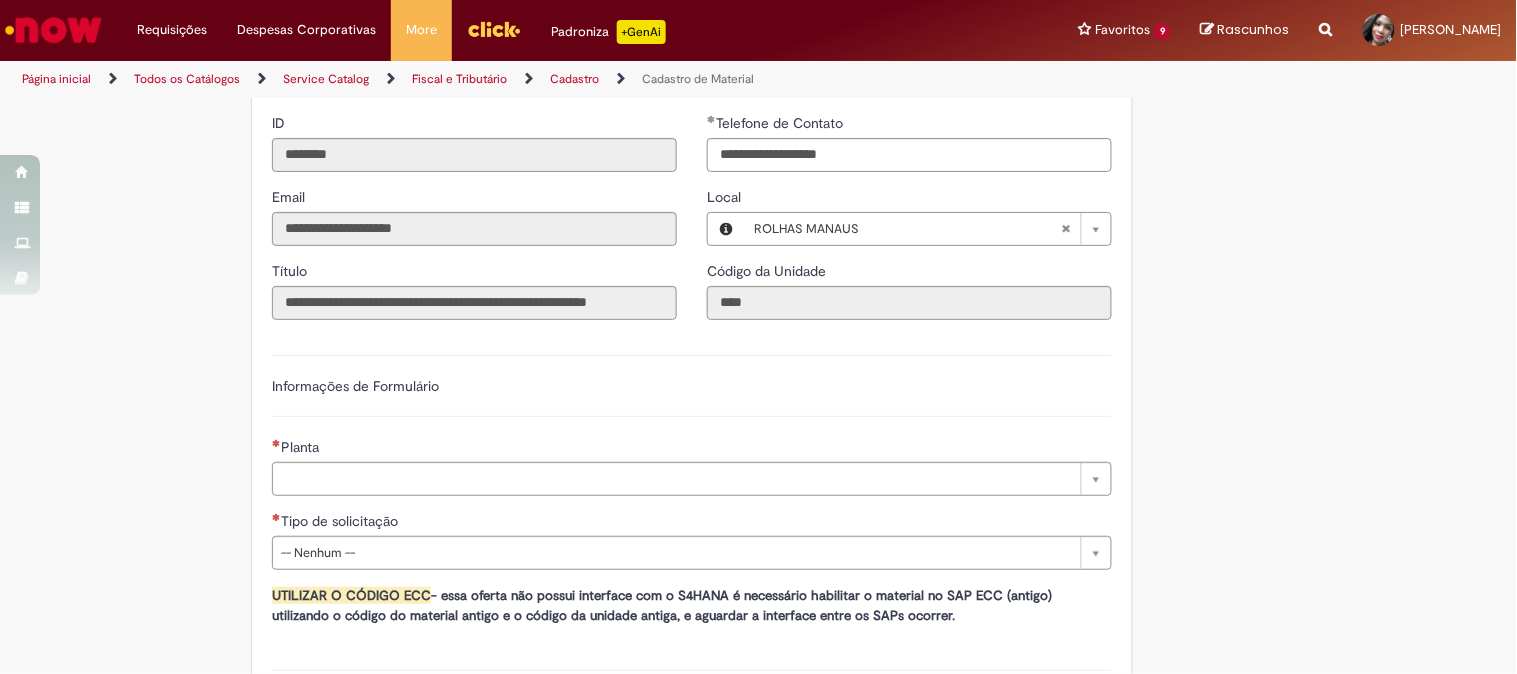 scroll, scrollTop: 1000, scrollLeft: 0, axis: vertical 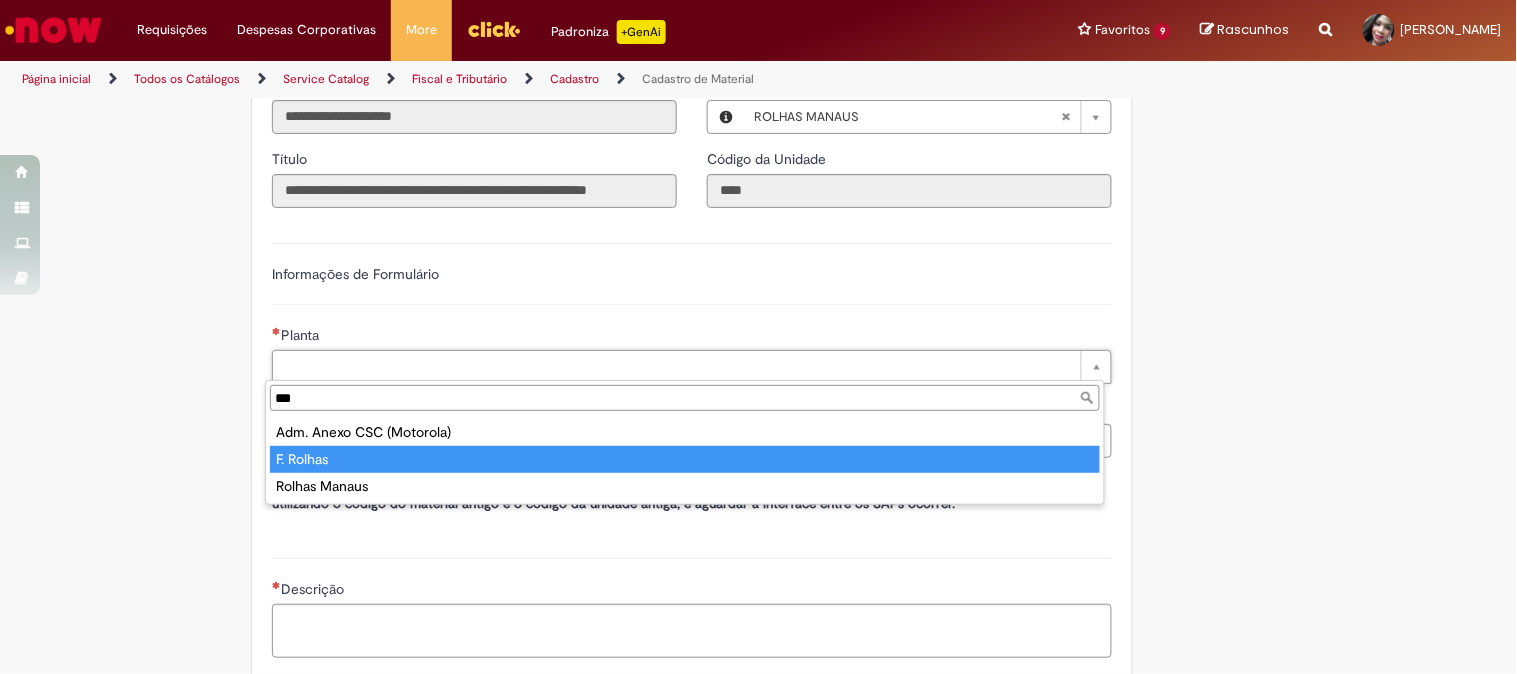 type on "***" 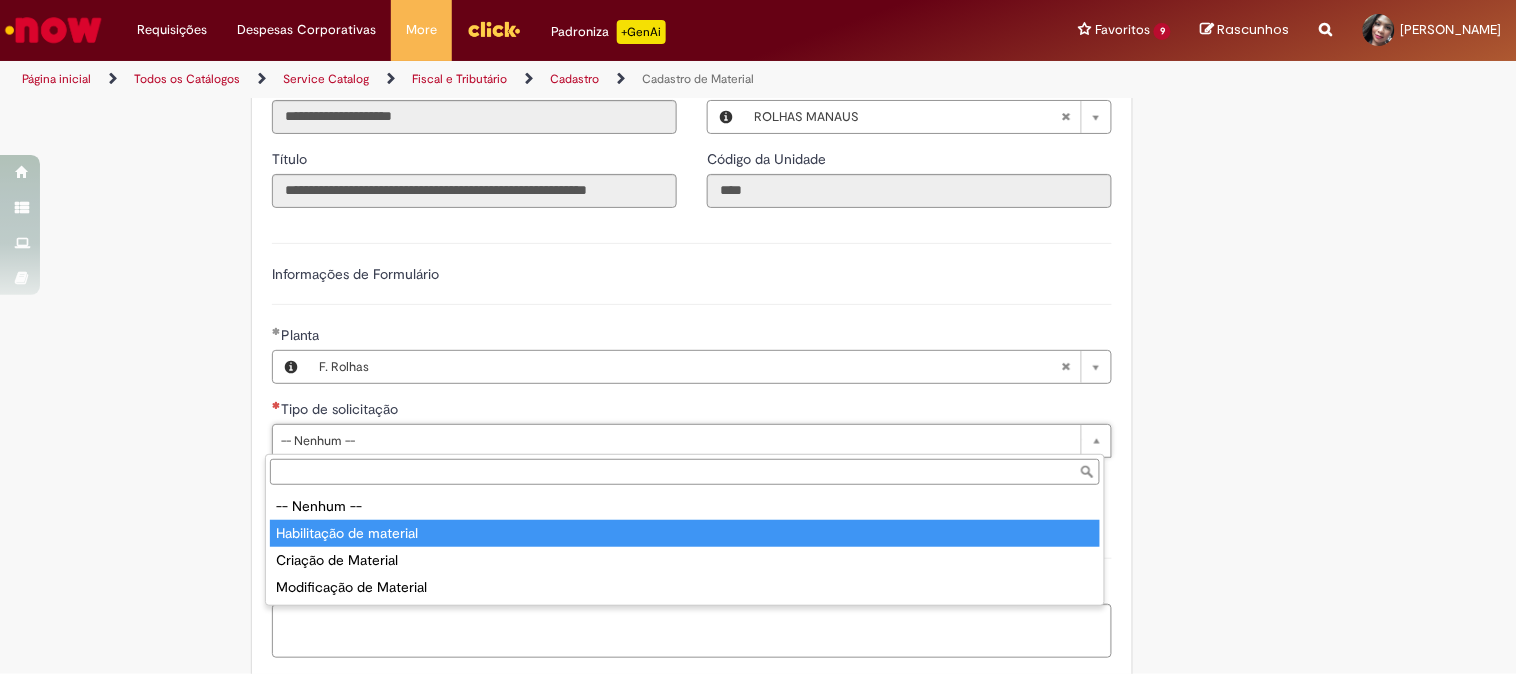 type on "**********" 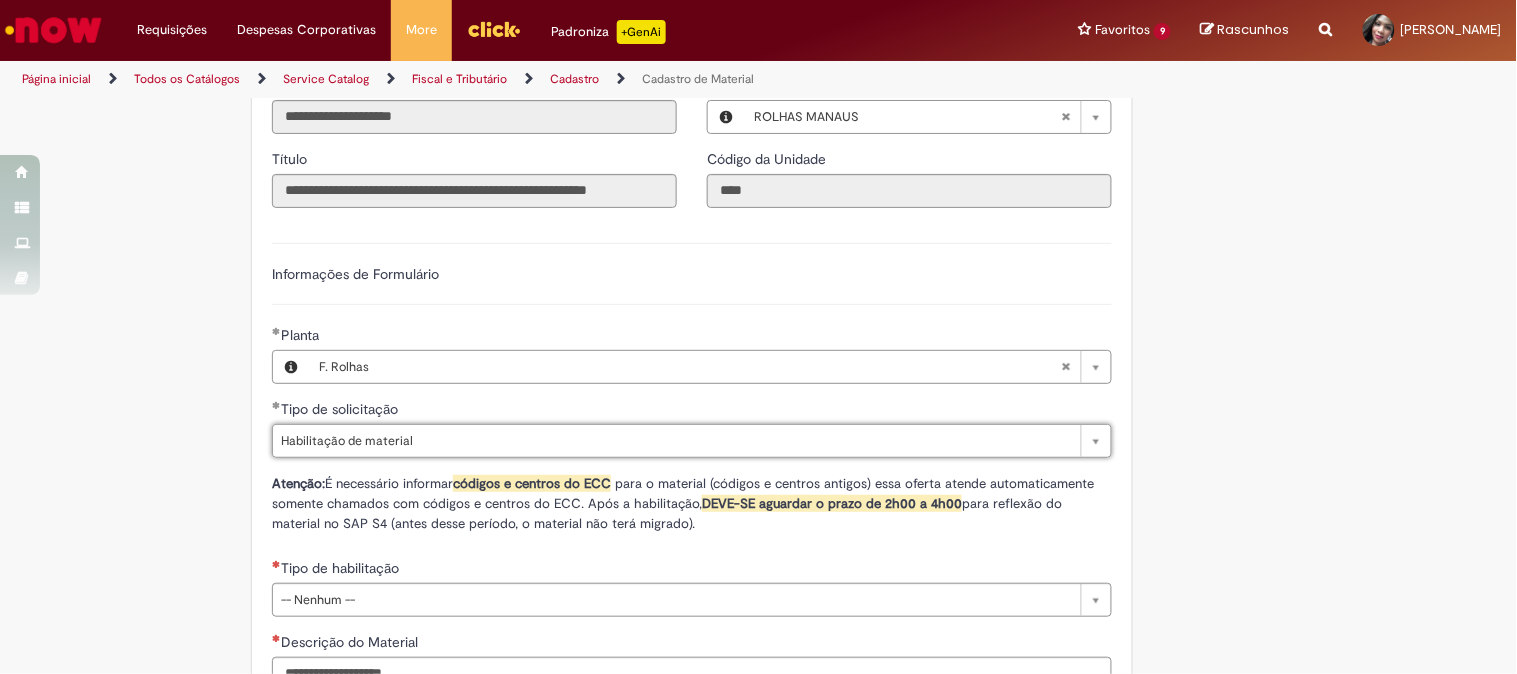 scroll, scrollTop: 1222, scrollLeft: 0, axis: vertical 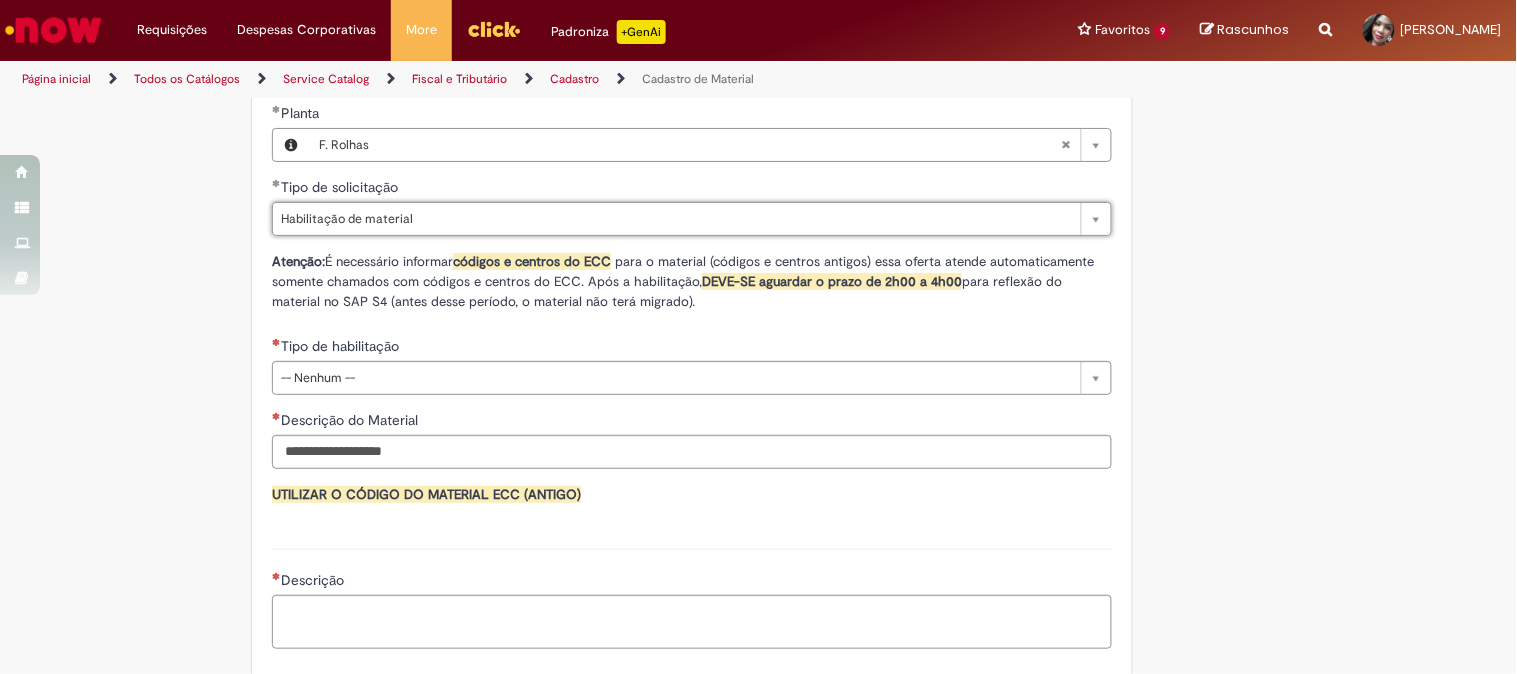 drag, startPoint x: 1280, startPoint y: 394, endPoint x: 1123, endPoint y: 377, distance: 157.9177 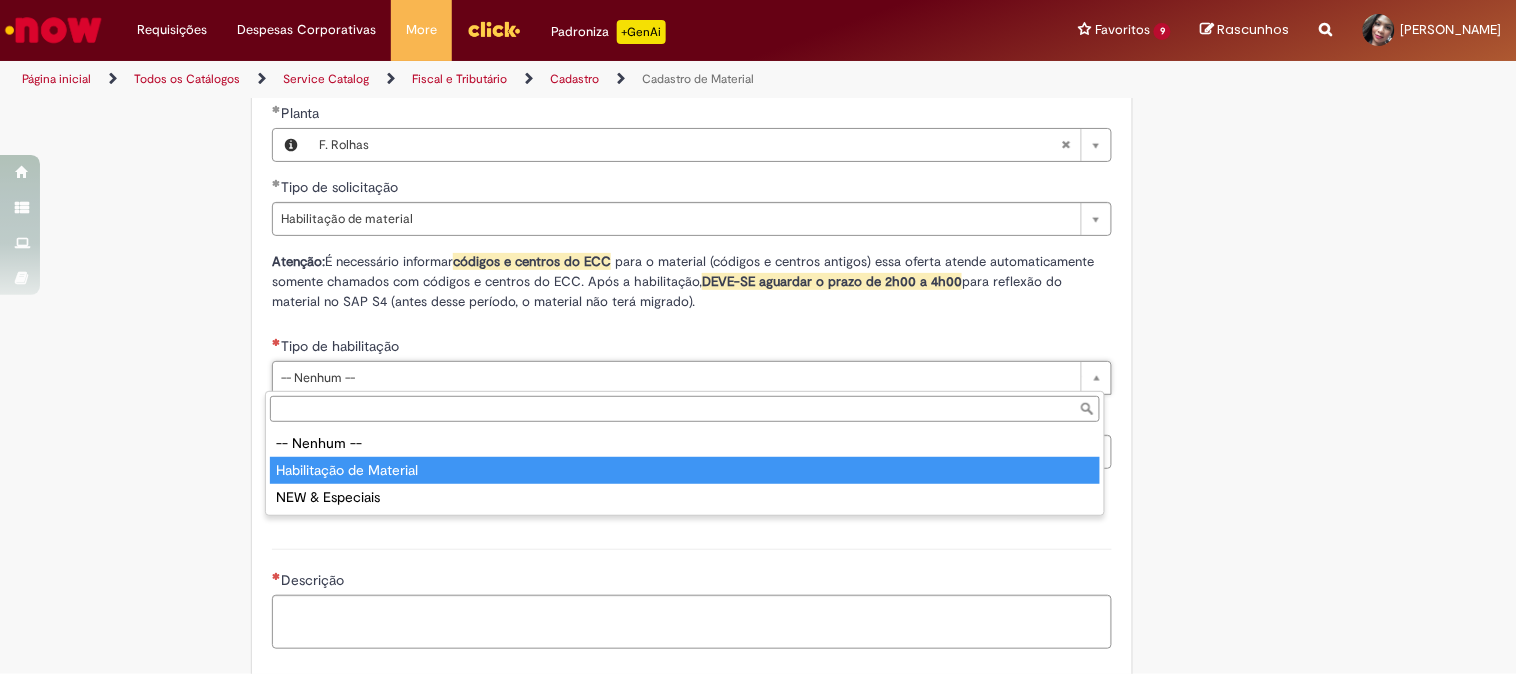 type on "**********" 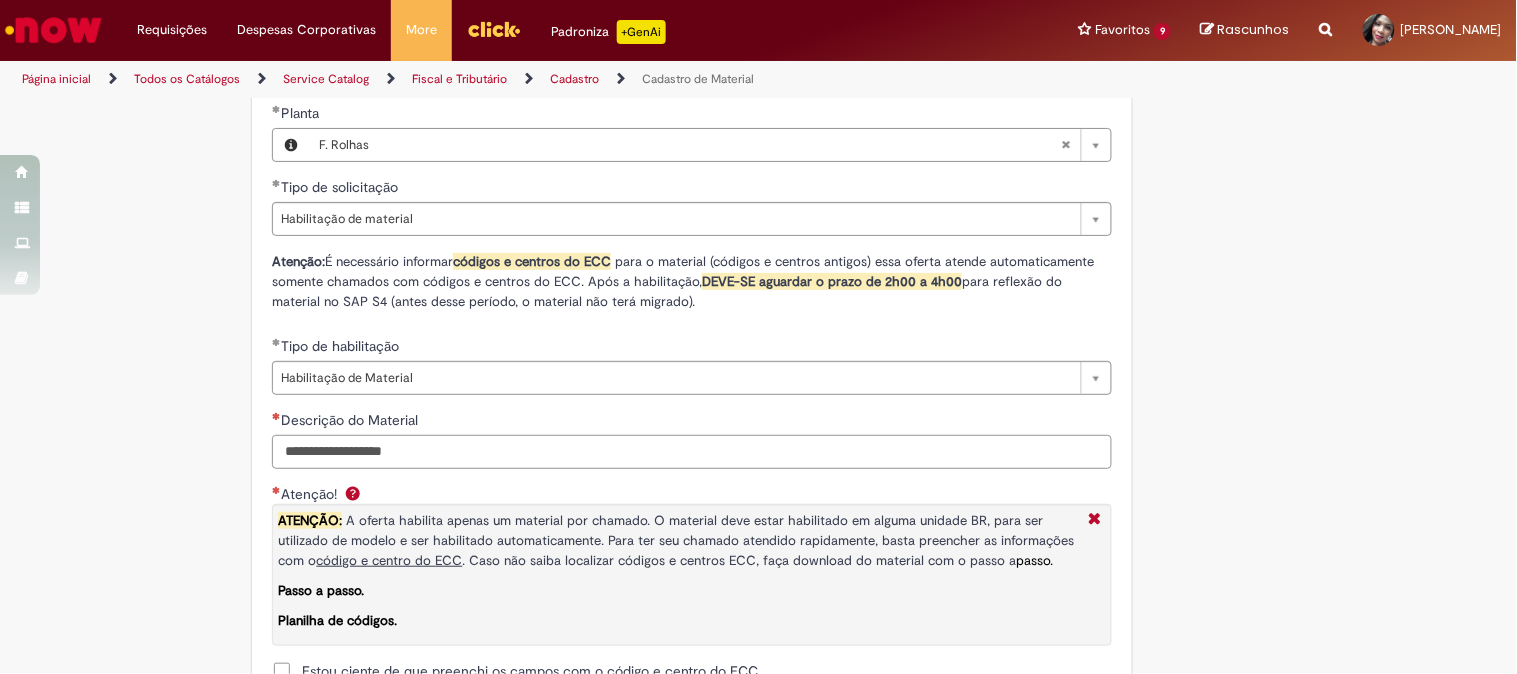 click on "Descrição do Material" at bounding box center (692, 452) 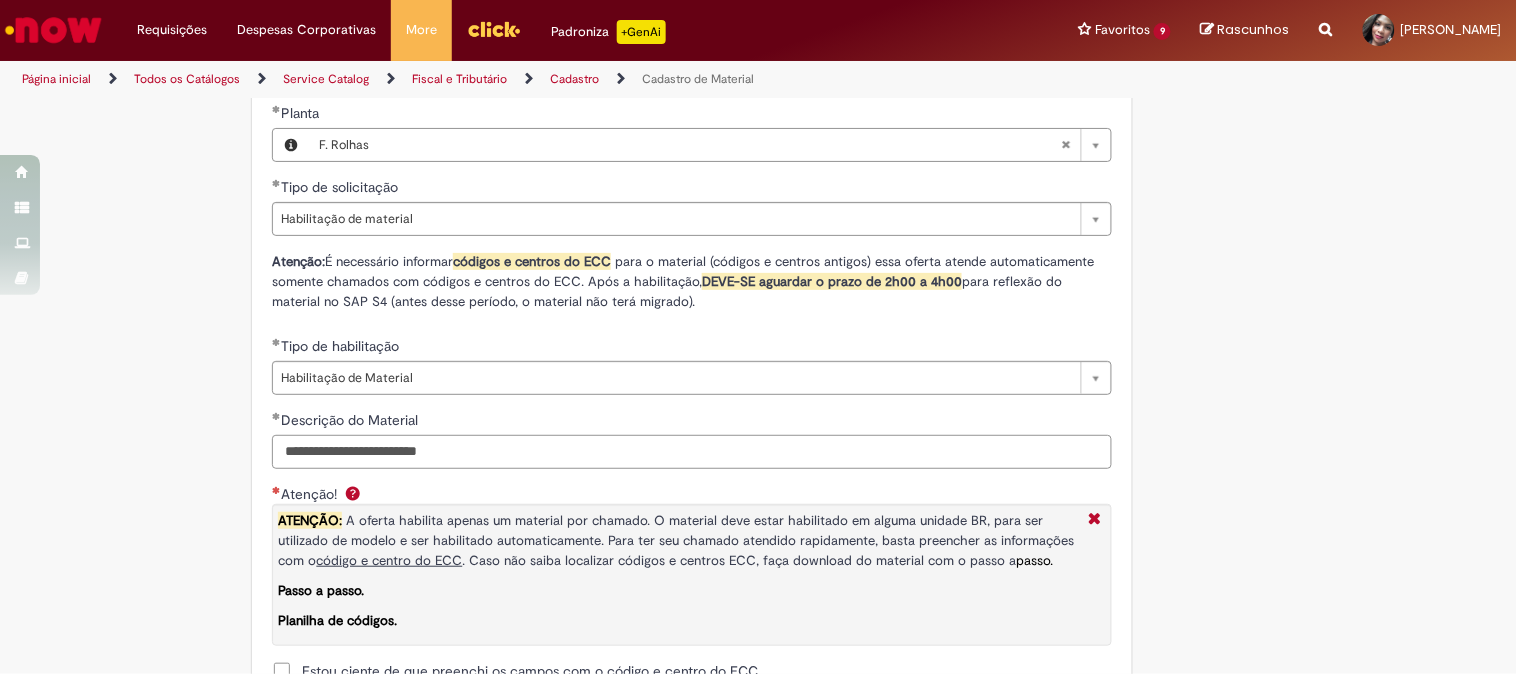type on "**********" 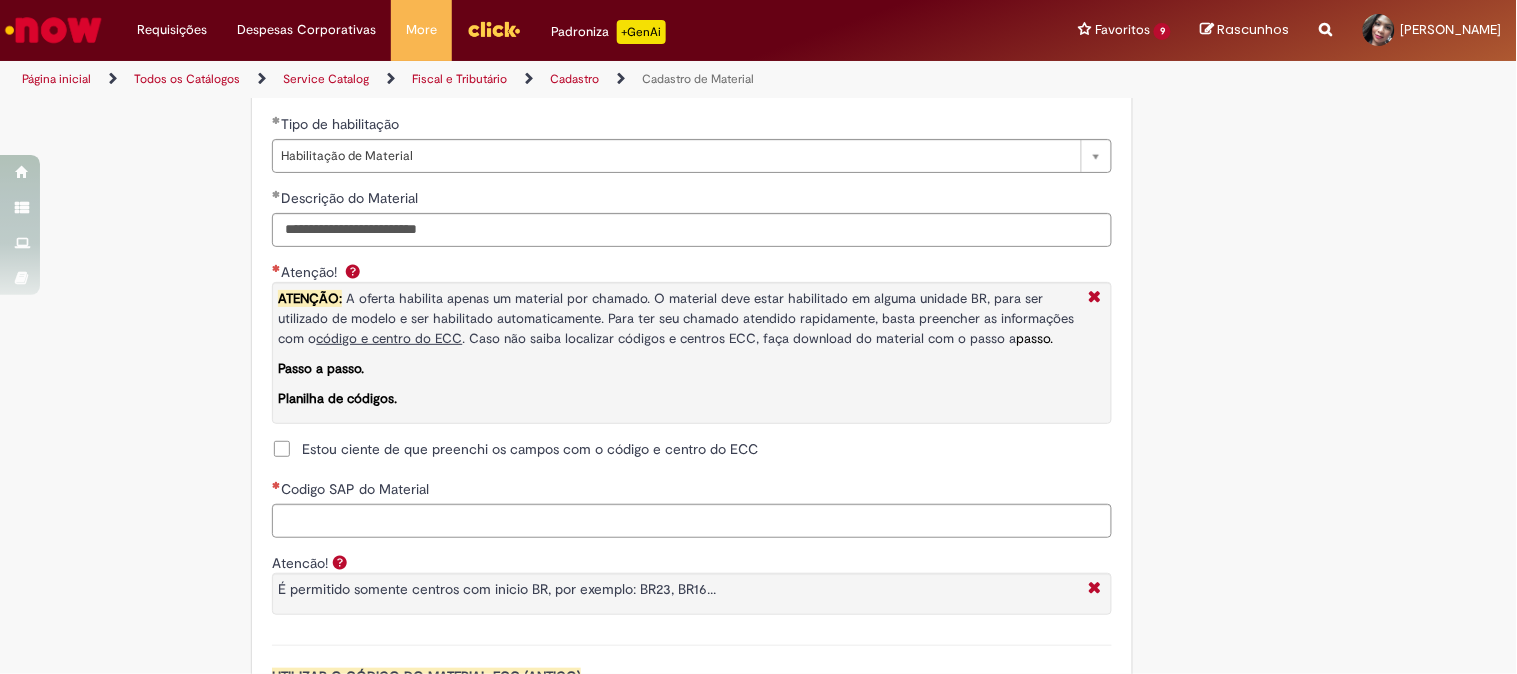 click on "Estou ciente de que preenchi os campos com o código e centro do ECC" at bounding box center (515, 449) 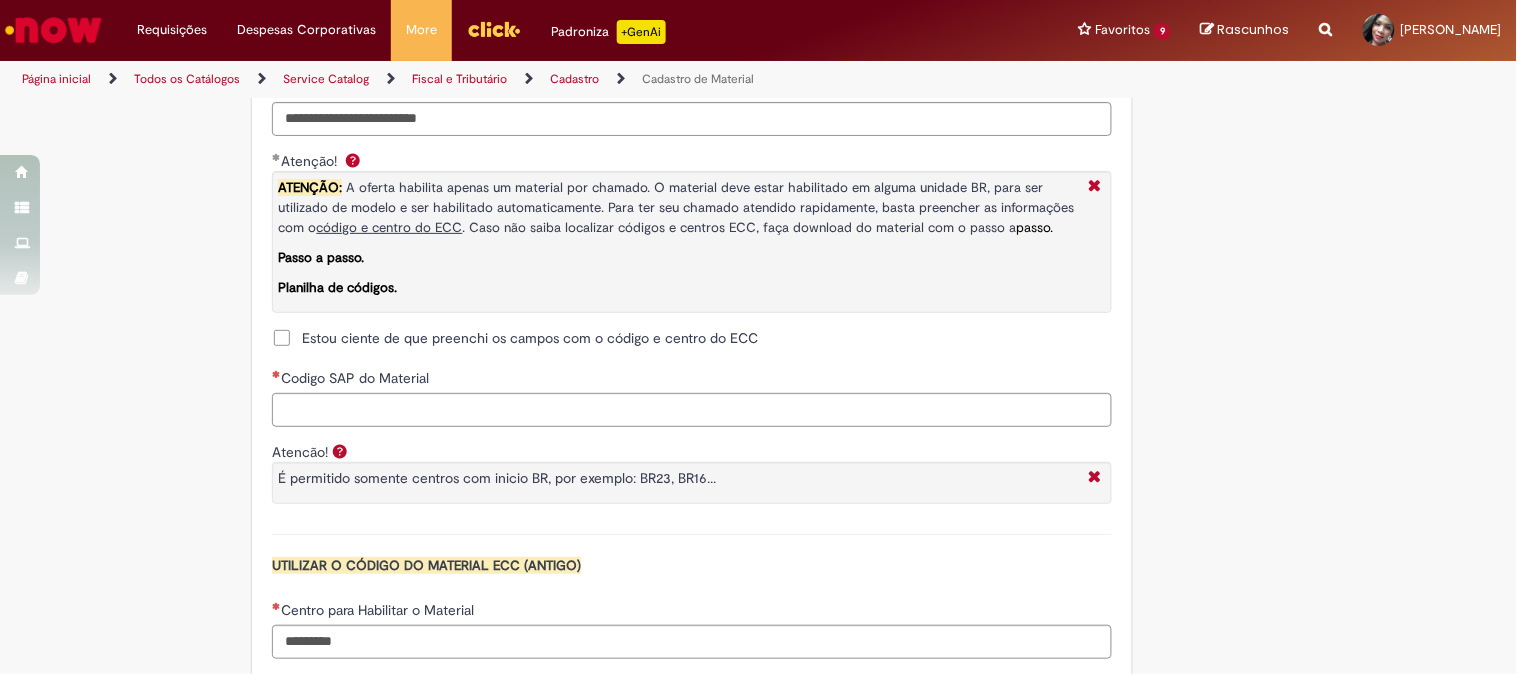 scroll, scrollTop: 1666, scrollLeft: 0, axis: vertical 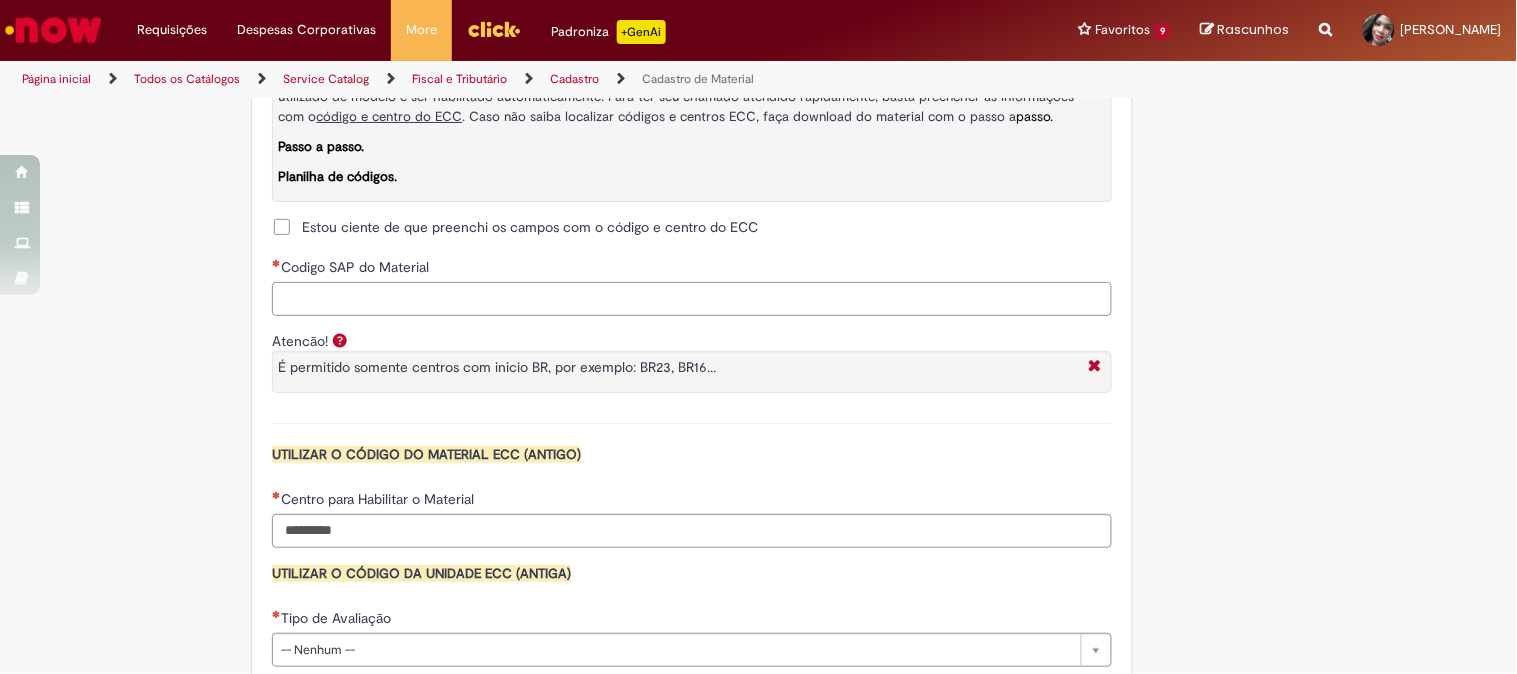 click on "Codigo SAP do Material" at bounding box center [692, 299] 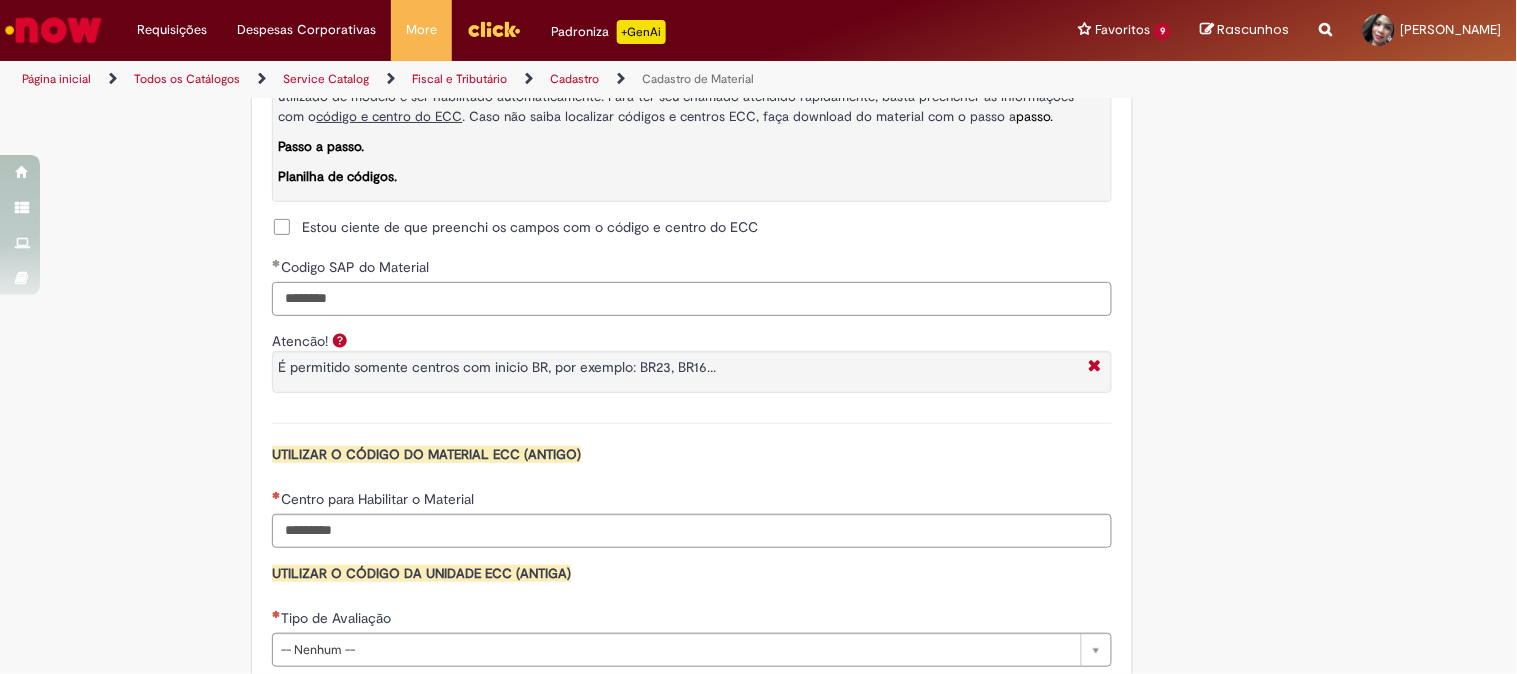 type on "********" 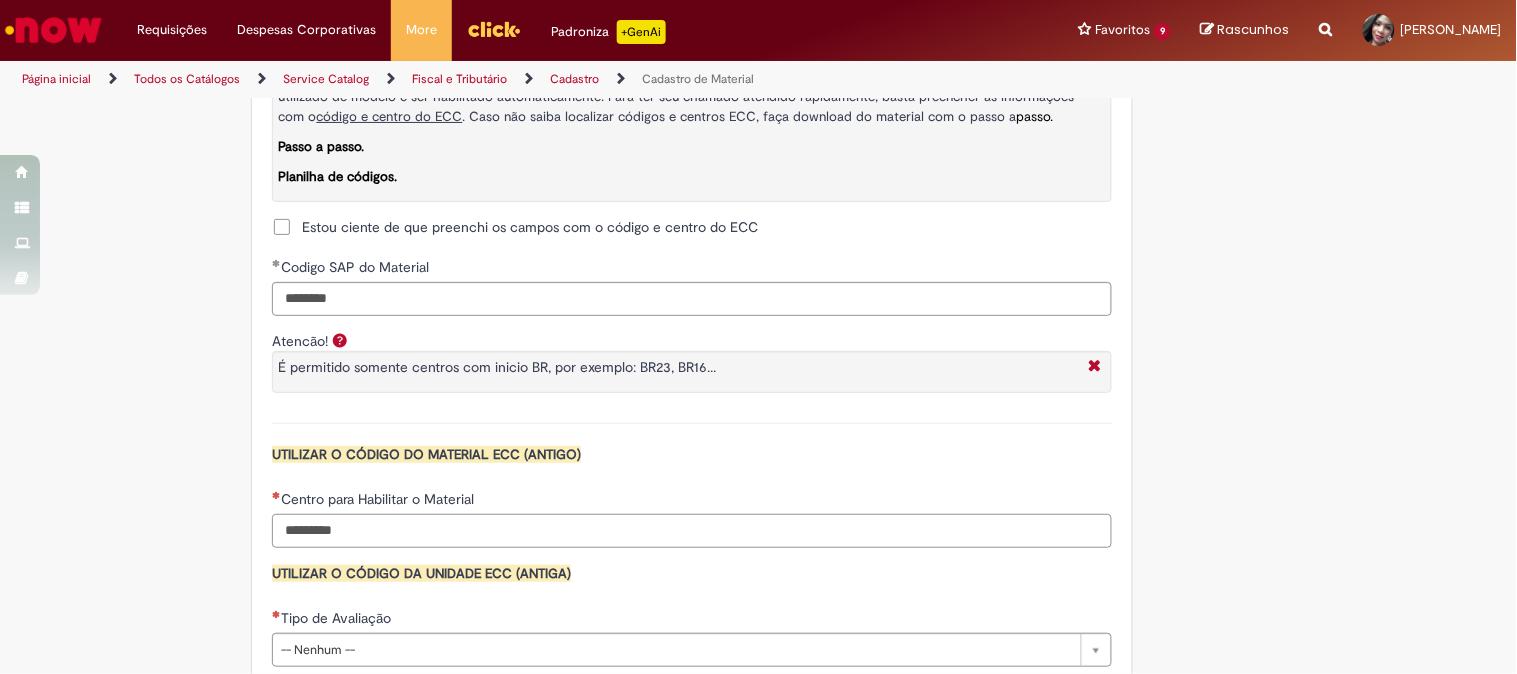 click on "Centro para Habilitar o Material" at bounding box center [692, 531] 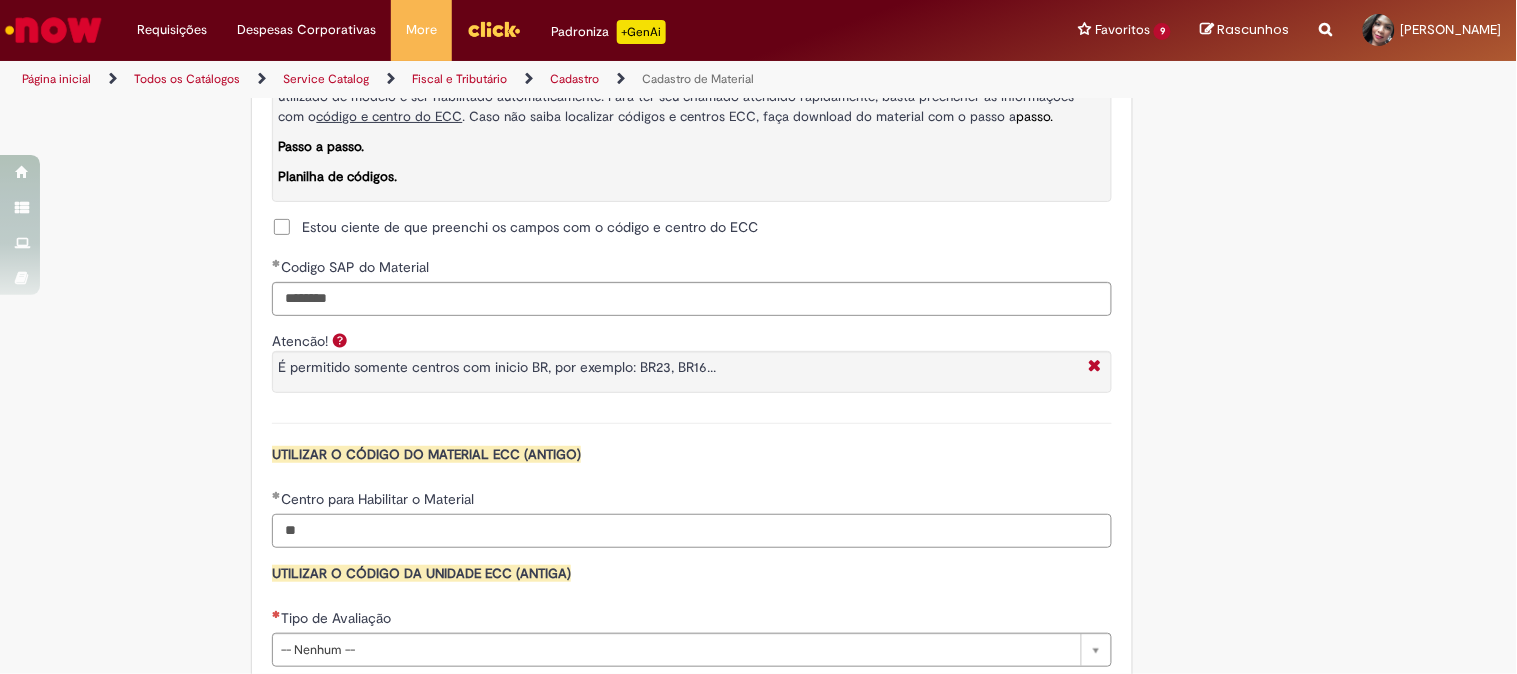 type on "*" 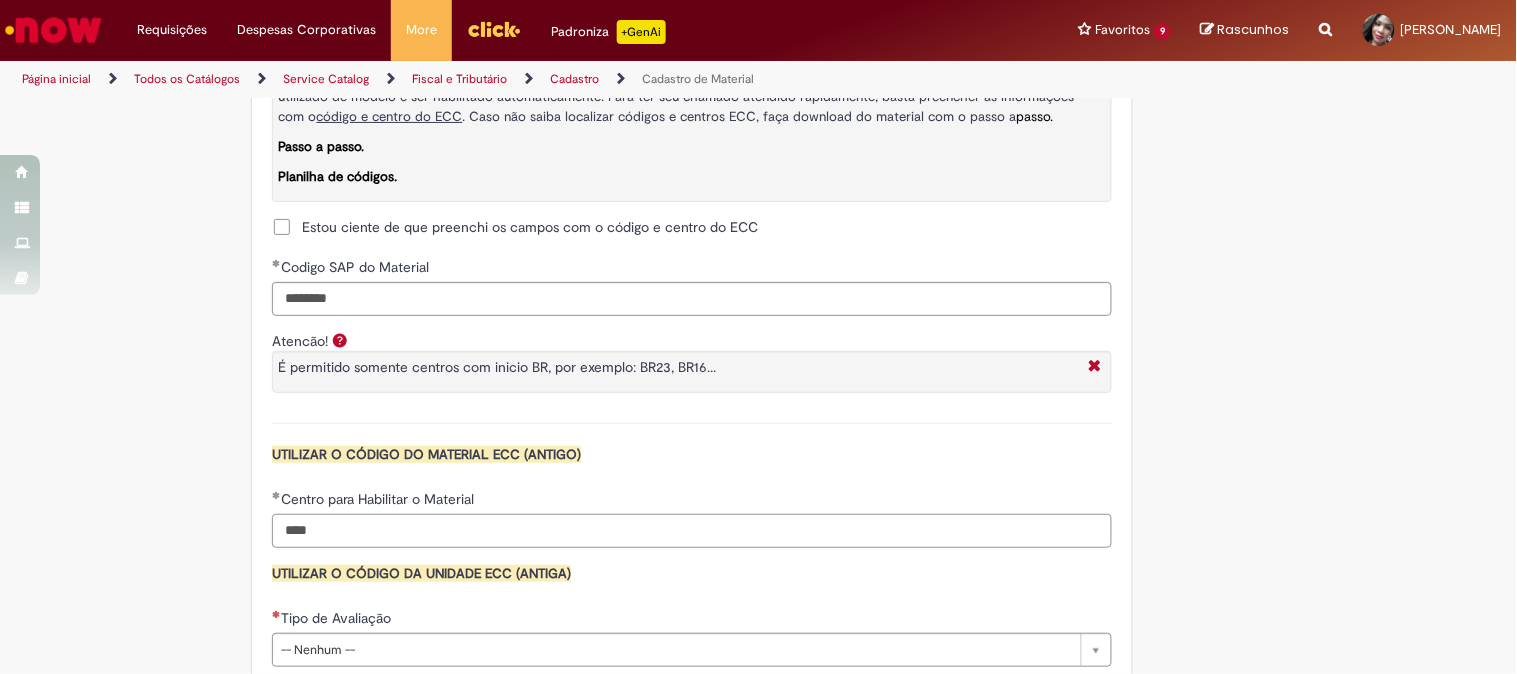 scroll, scrollTop: 1777, scrollLeft: 0, axis: vertical 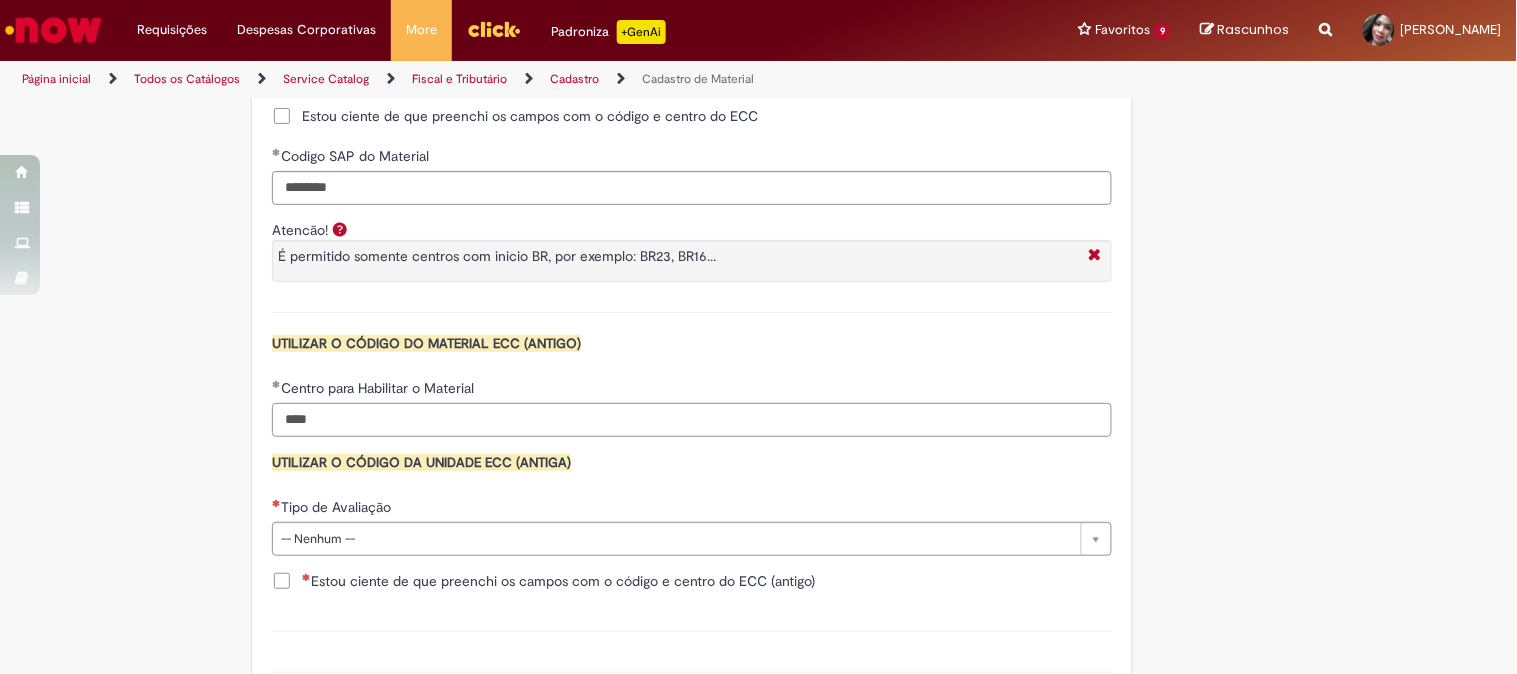 type on "****" 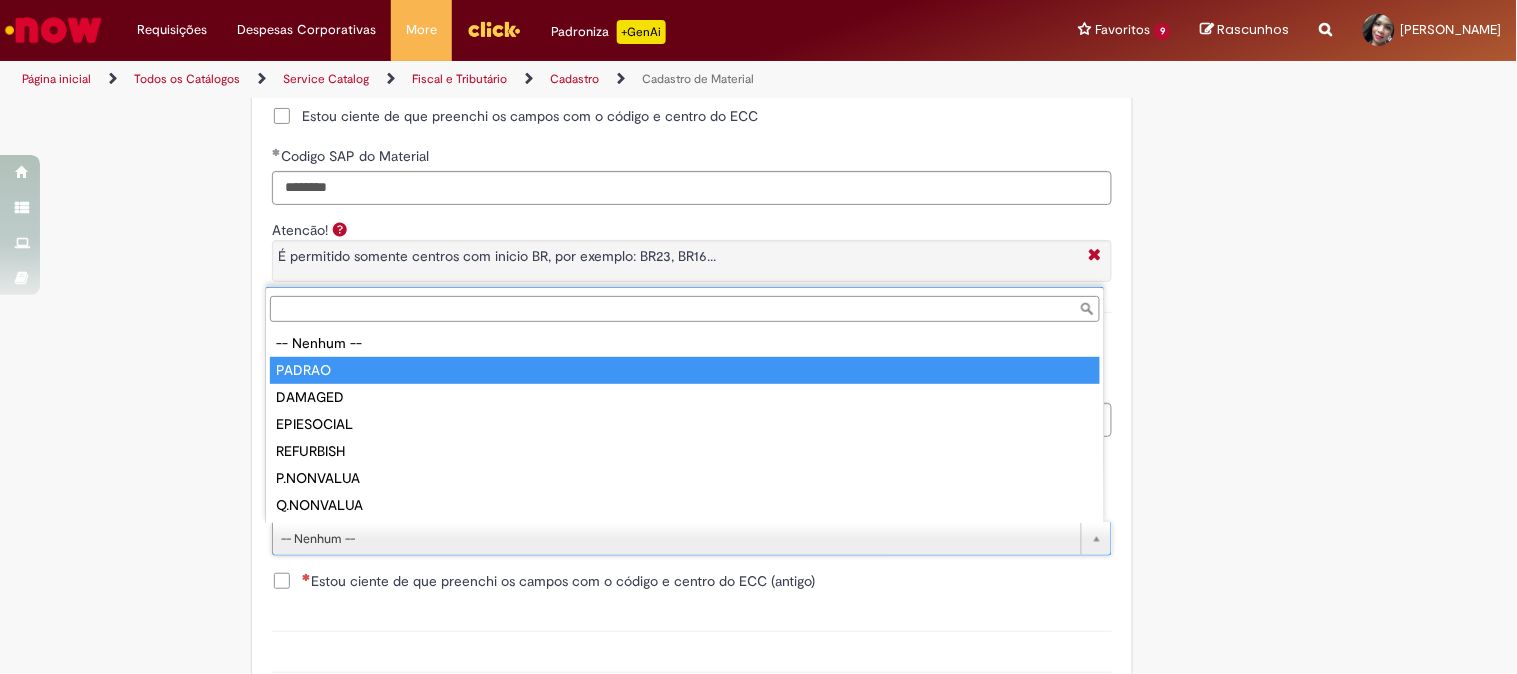 type on "******" 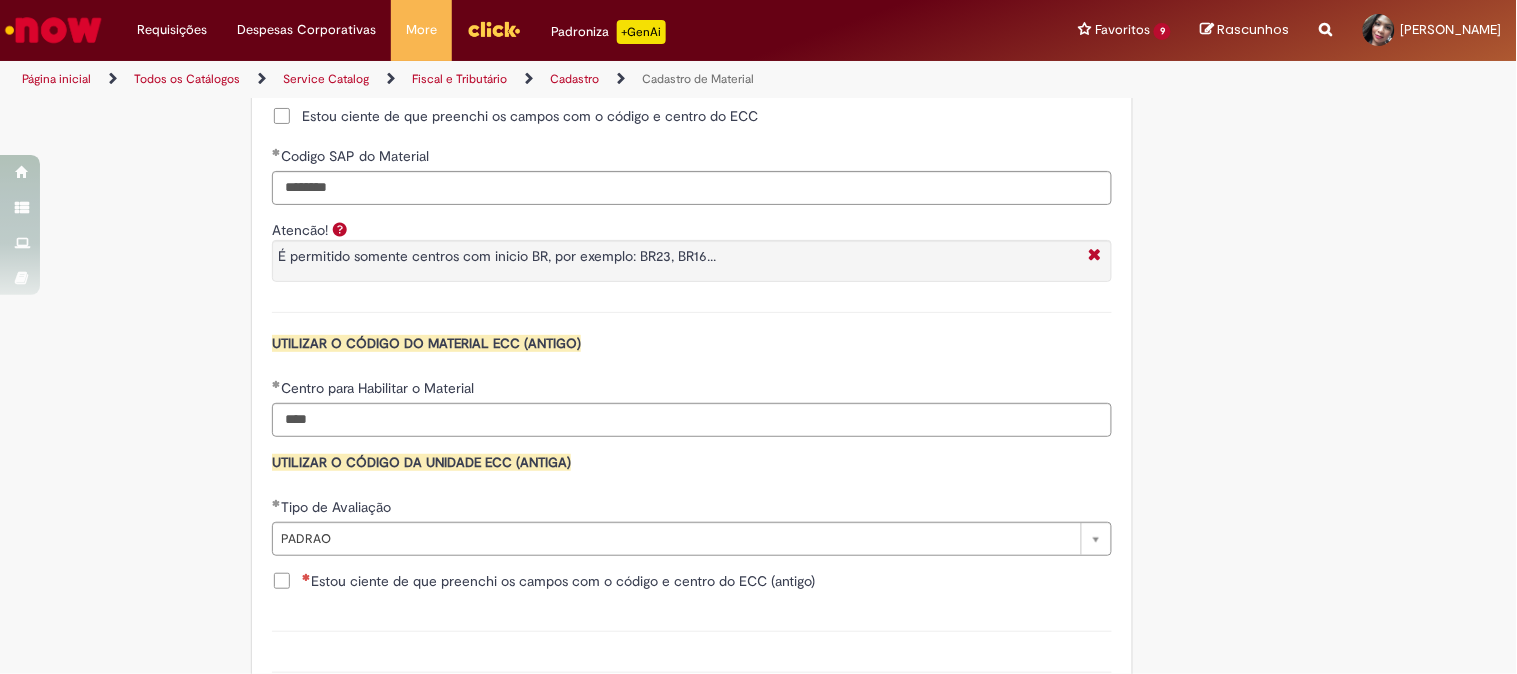 drag, startPoint x: 1268, startPoint y: 490, endPoint x: 1254, endPoint y: 467, distance: 26.925823 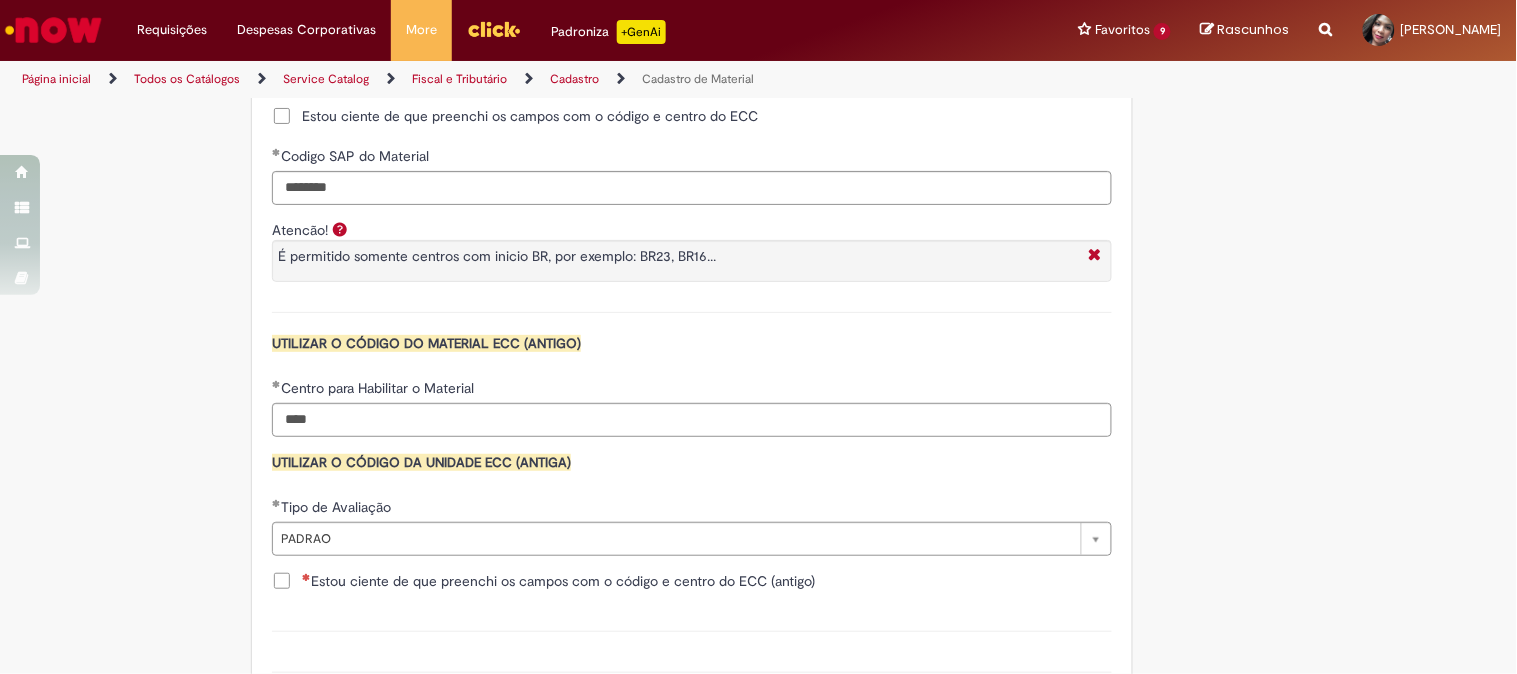 scroll, scrollTop: 2077, scrollLeft: 0, axis: vertical 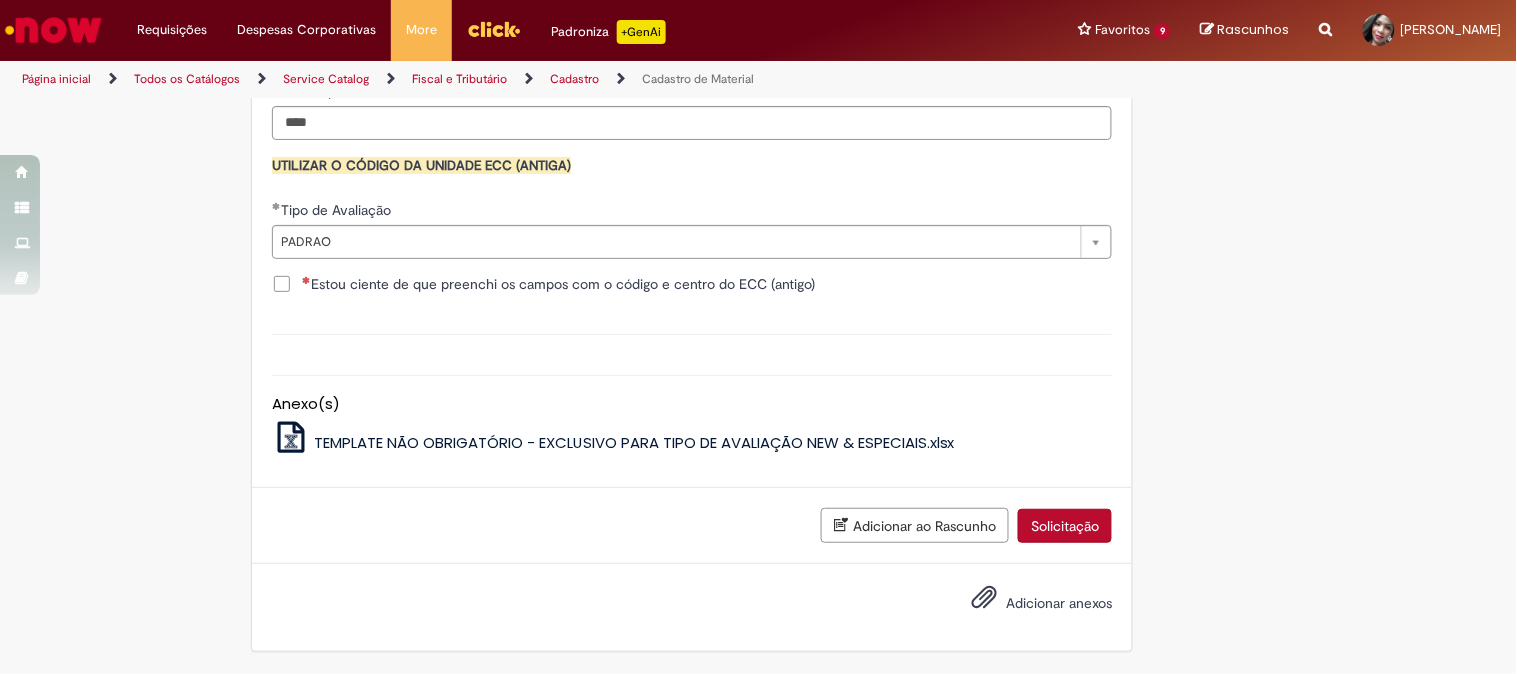 click on "Solicitação" at bounding box center [1065, 526] 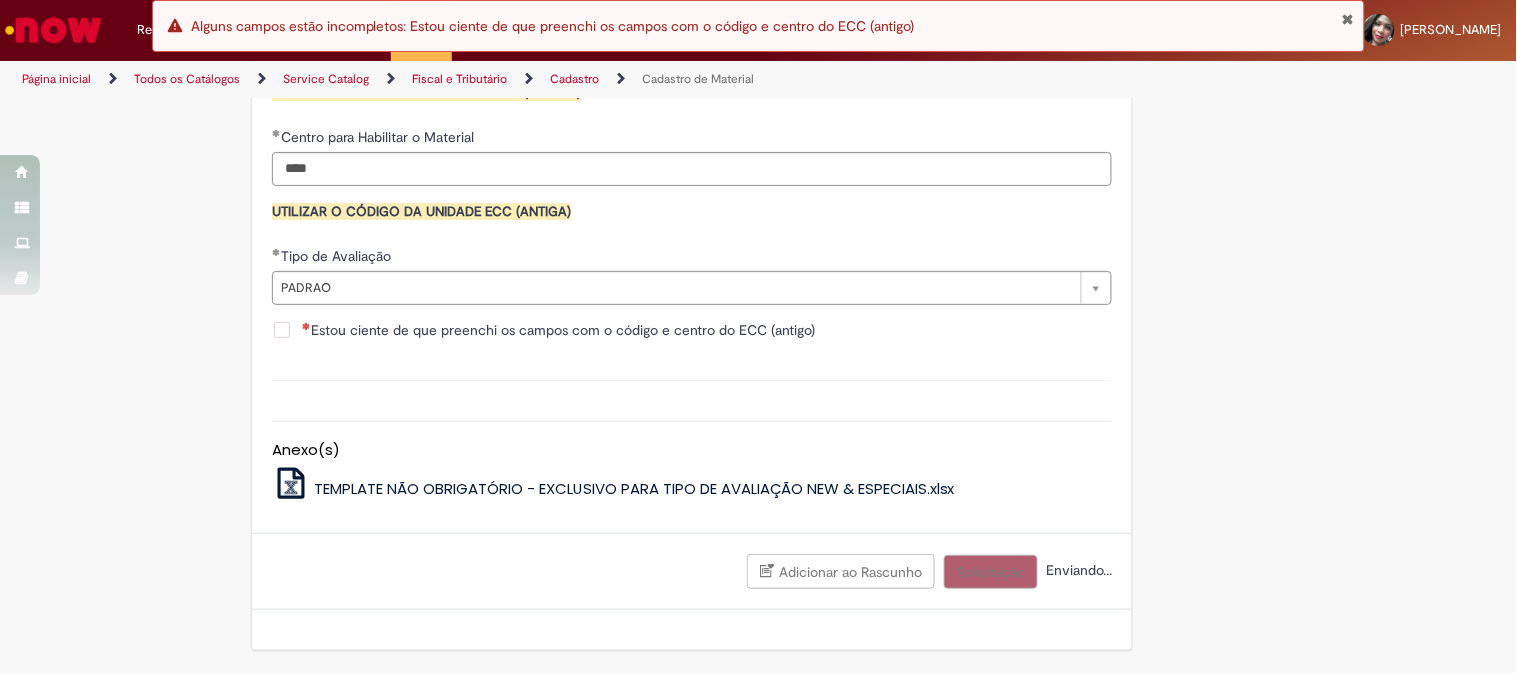 scroll, scrollTop: 2077, scrollLeft: 0, axis: vertical 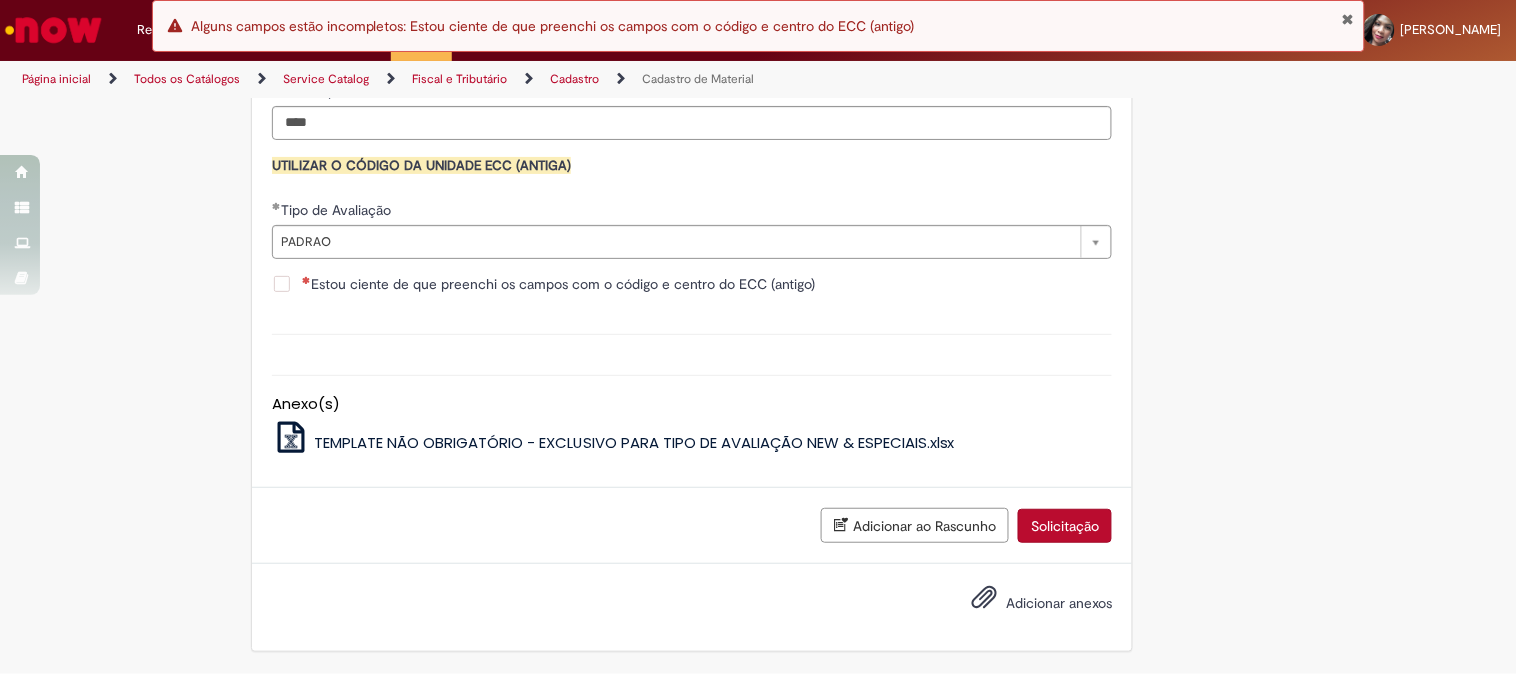 click on "**********" at bounding box center [692, -269] 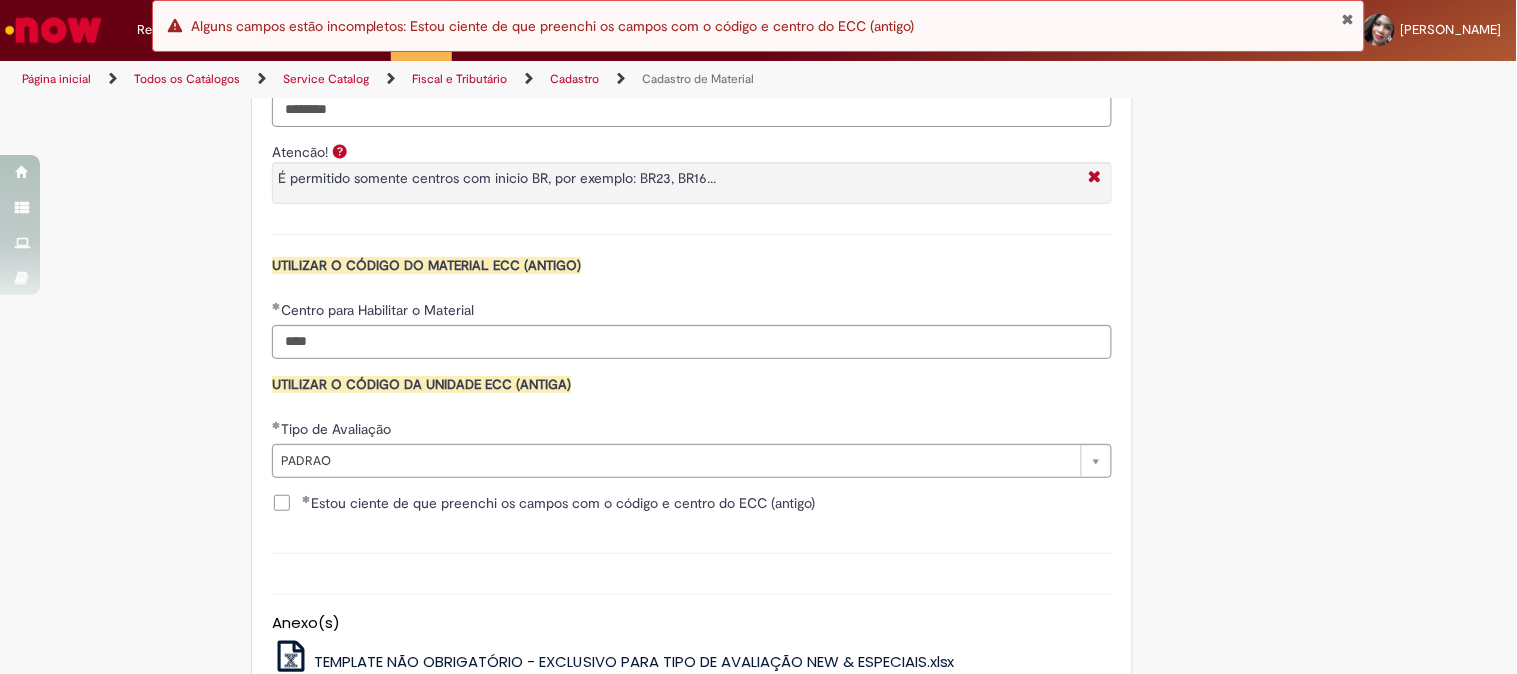 scroll, scrollTop: 2077, scrollLeft: 0, axis: vertical 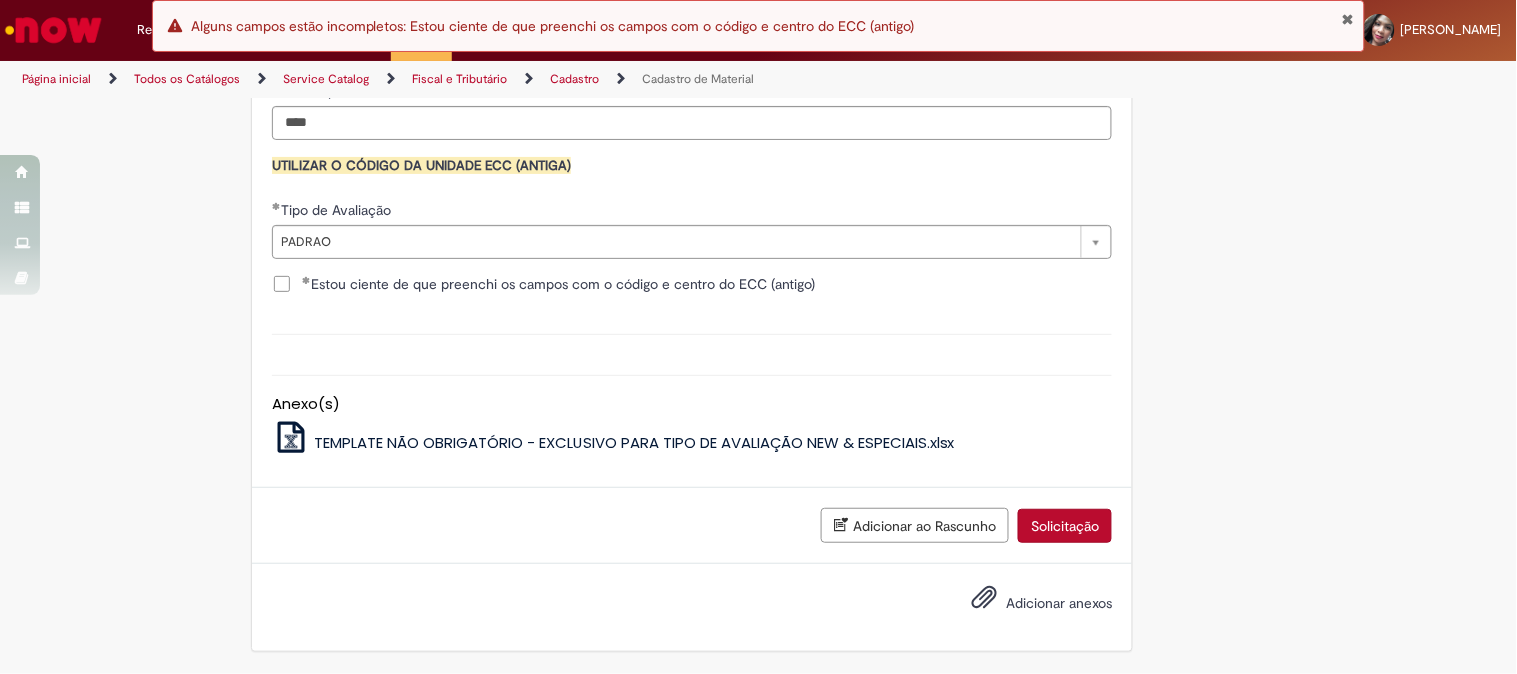 click on "Solicitação" at bounding box center [1065, 526] 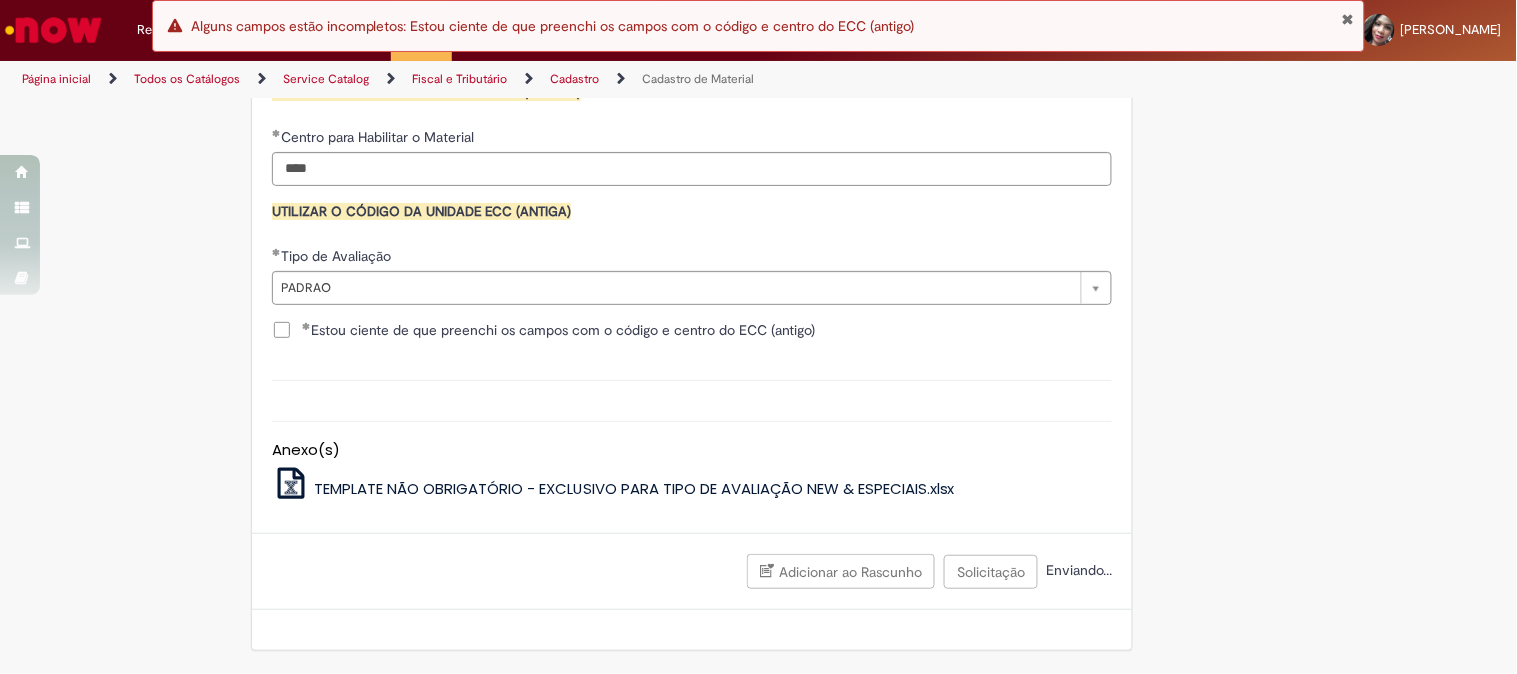 scroll, scrollTop: 2031, scrollLeft: 0, axis: vertical 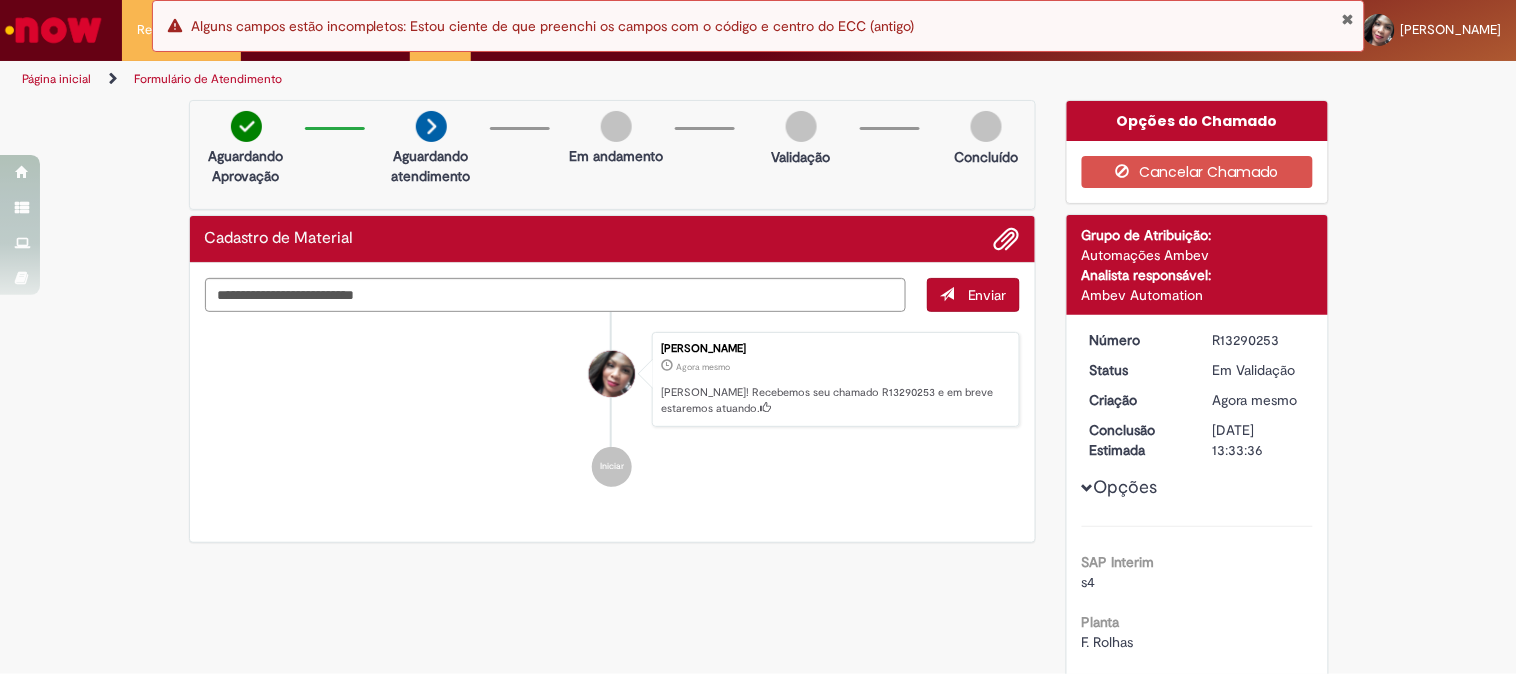 click at bounding box center [1347, 19] 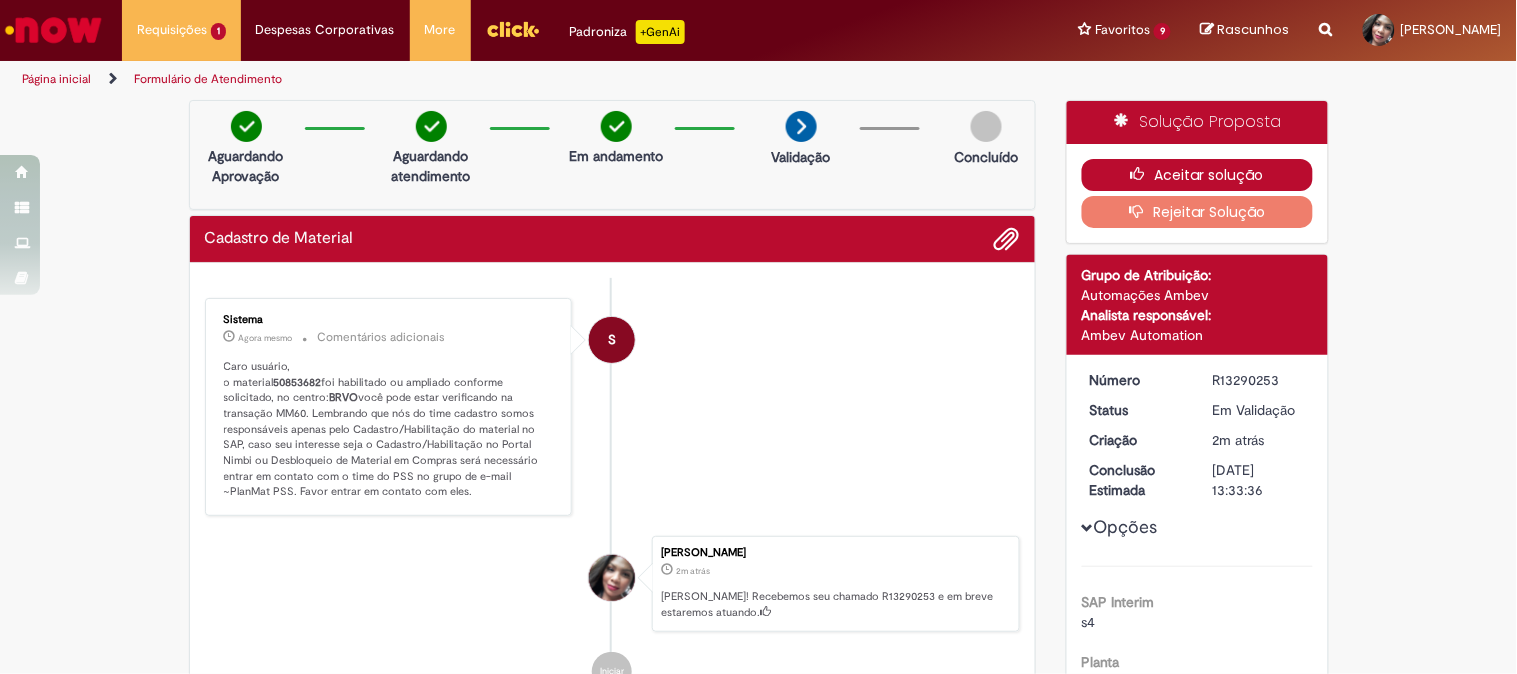 click on "Aceitar solução" at bounding box center (1197, 175) 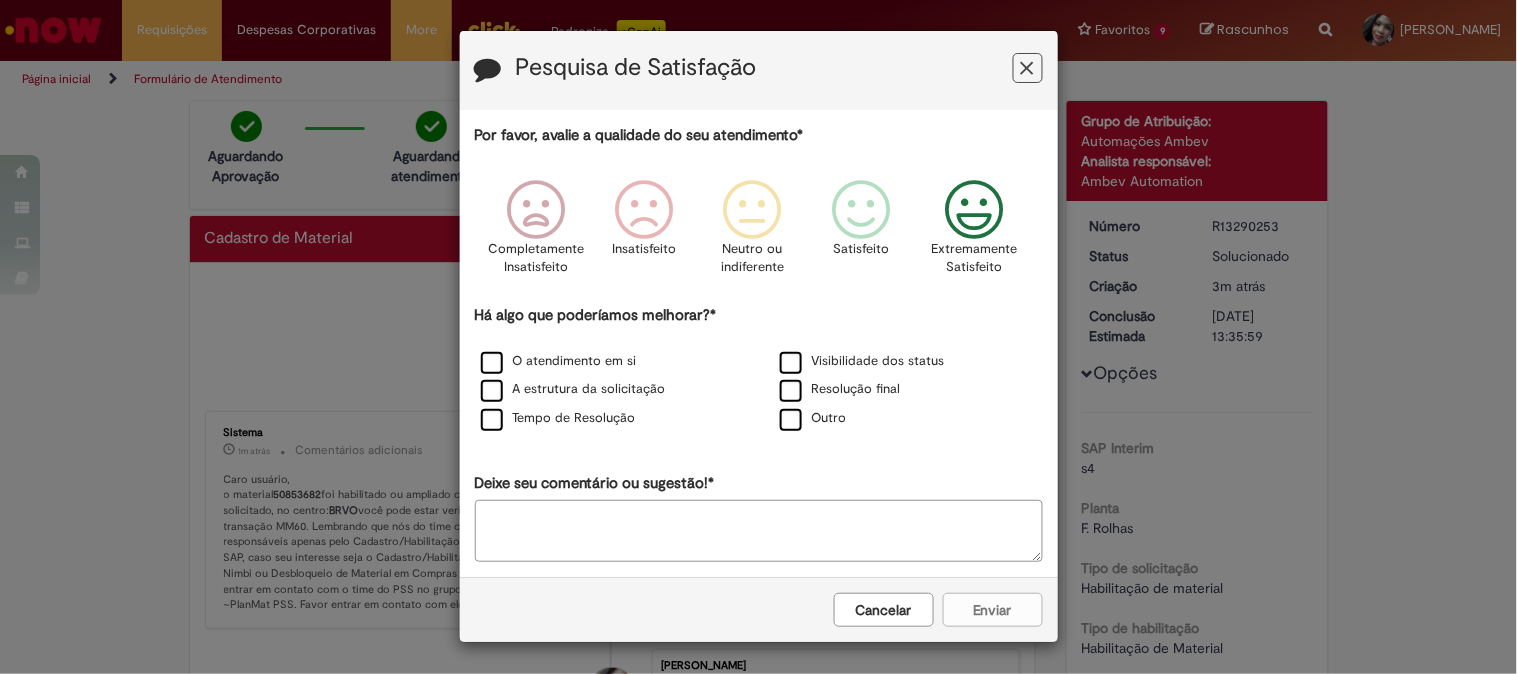 click at bounding box center [974, 210] 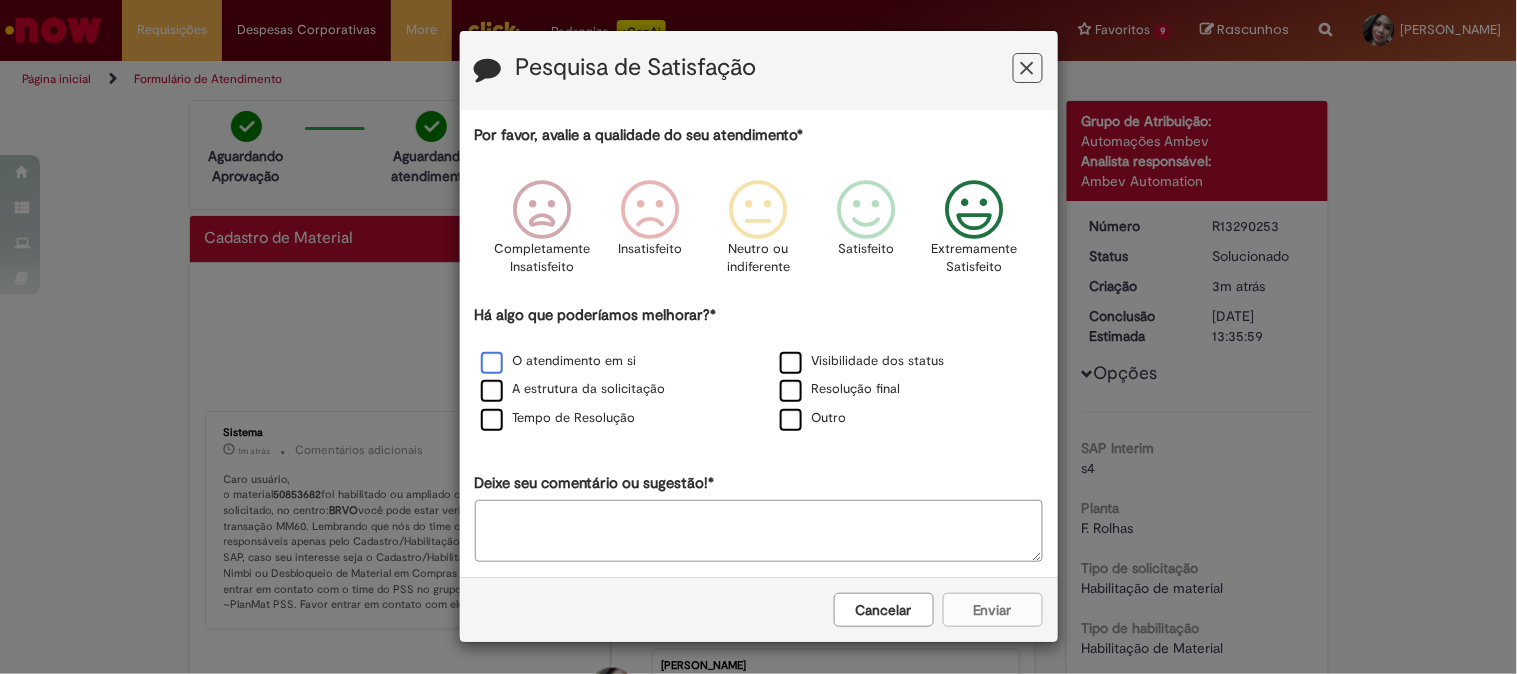 click on "O atendimento em si" at bounding box center [559, 361] 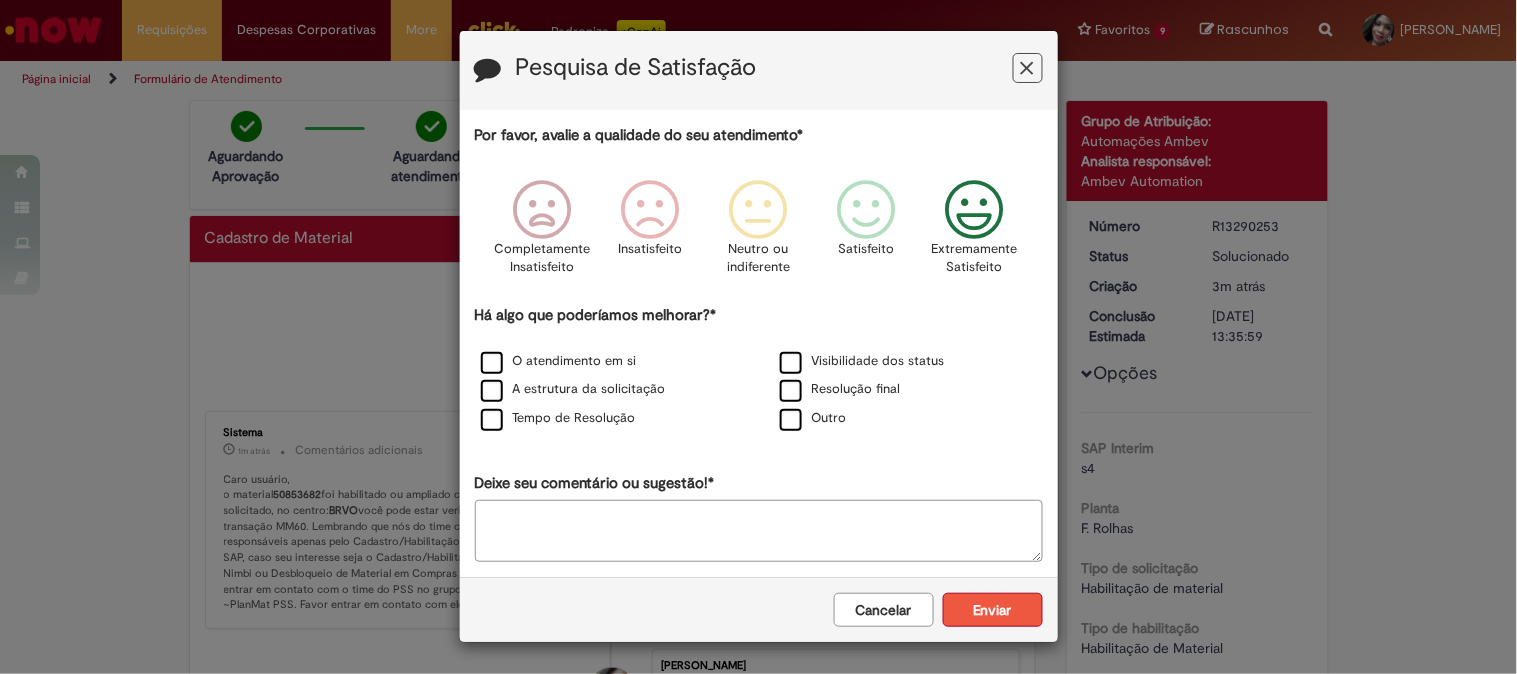 click on "Enviar" at bounding box center (993, 610) 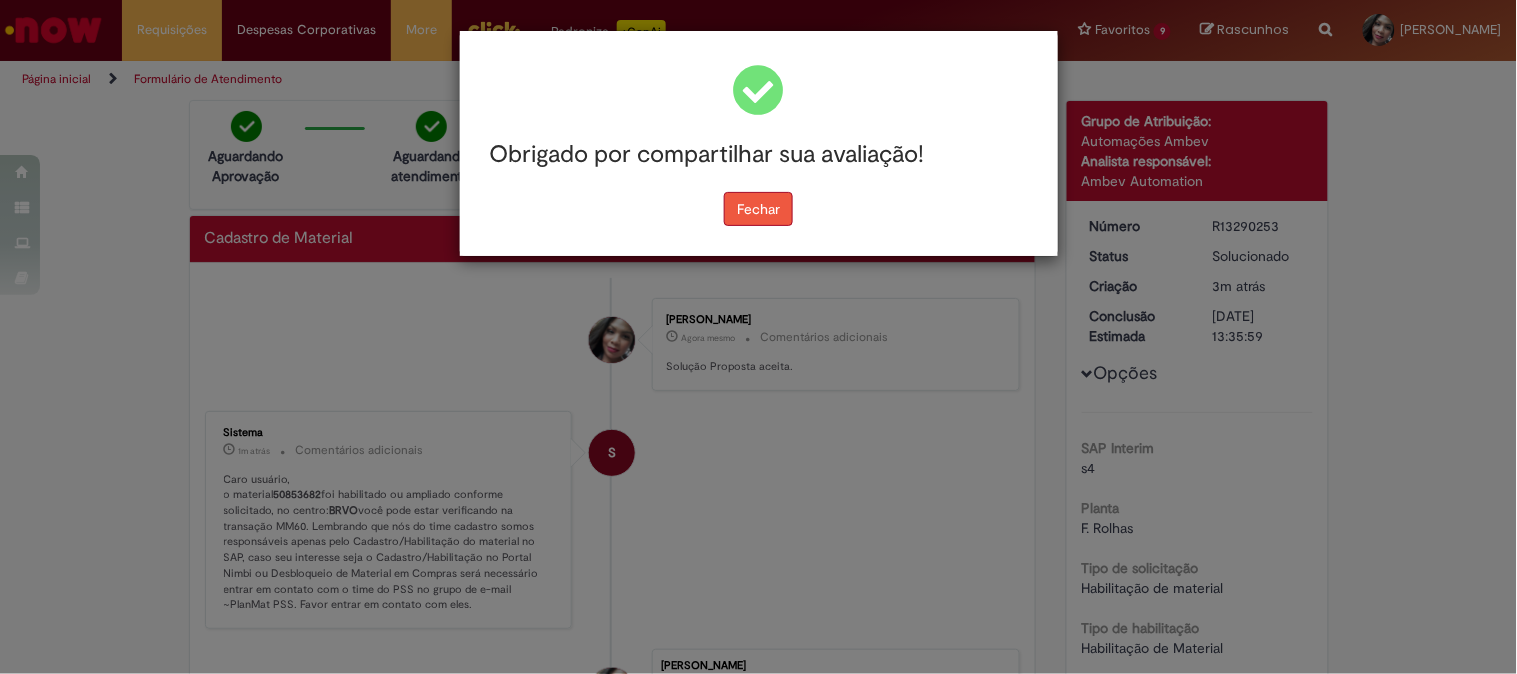 click on "Fechar" at bounding box center (758, 209) 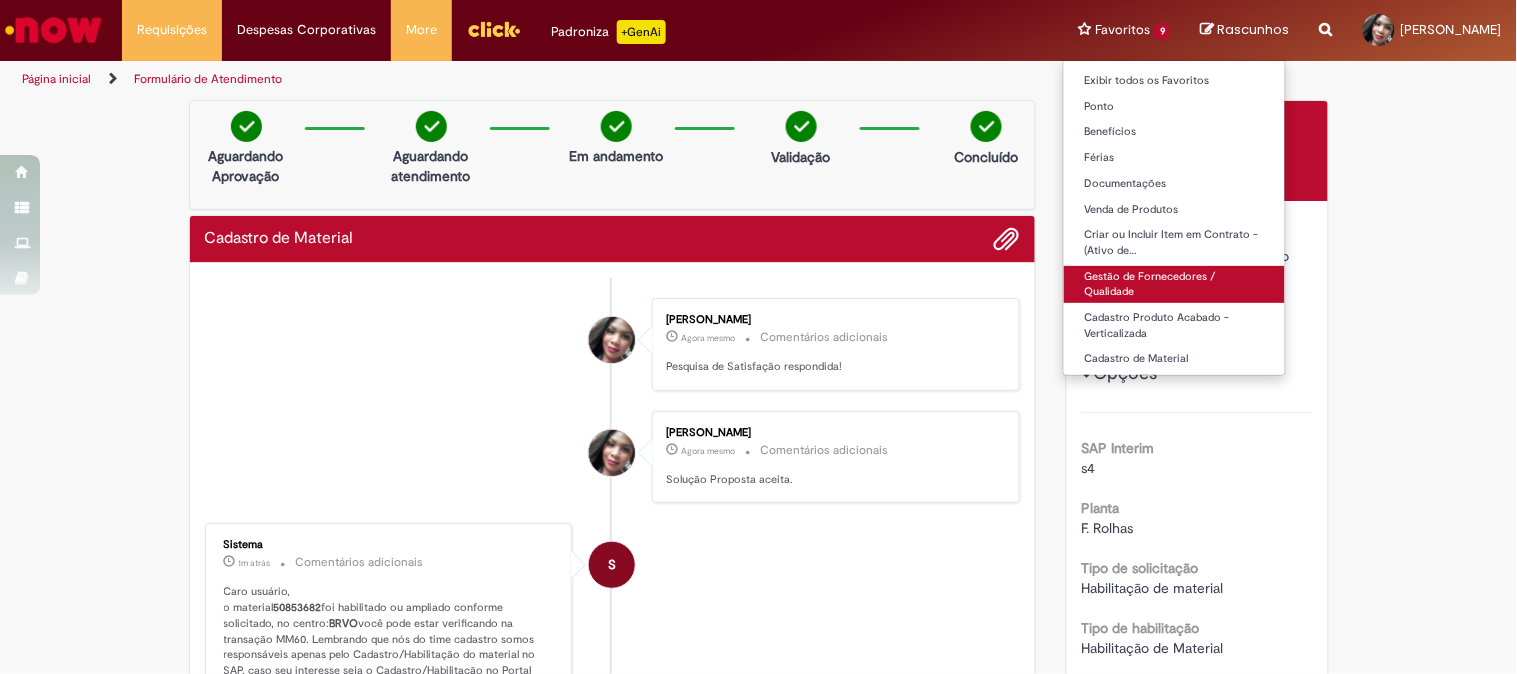 click on "Gestão de Fornecedores / Qualidade" at bounding box center (1174, 284) 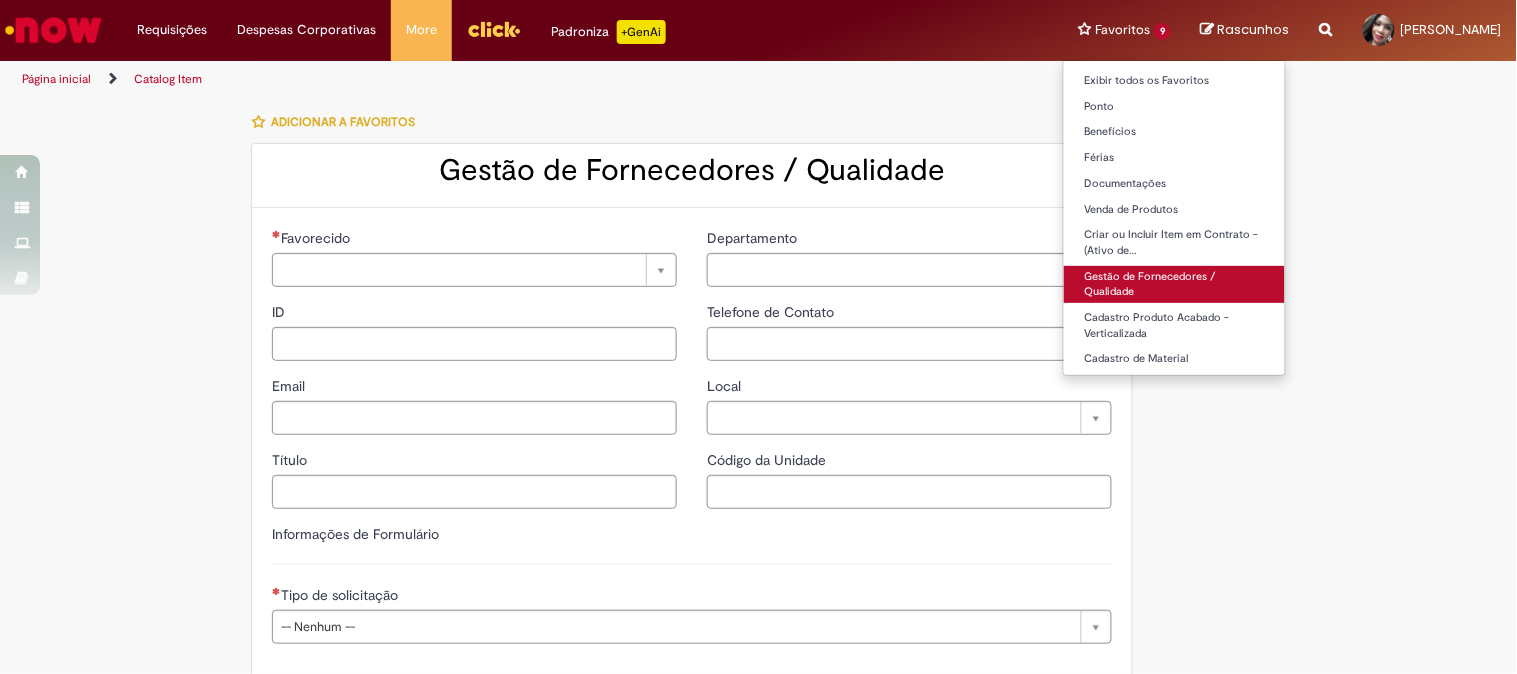 type on "********" 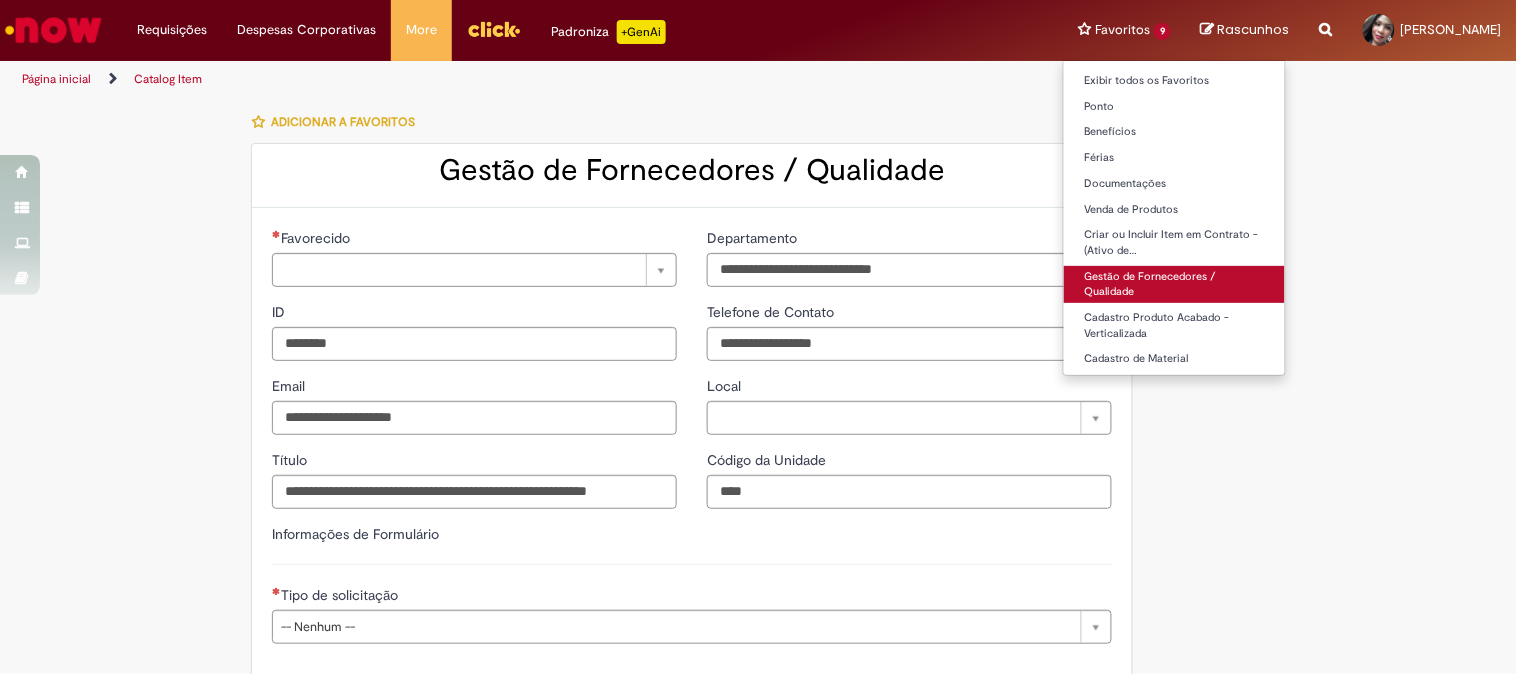 type on "**********" 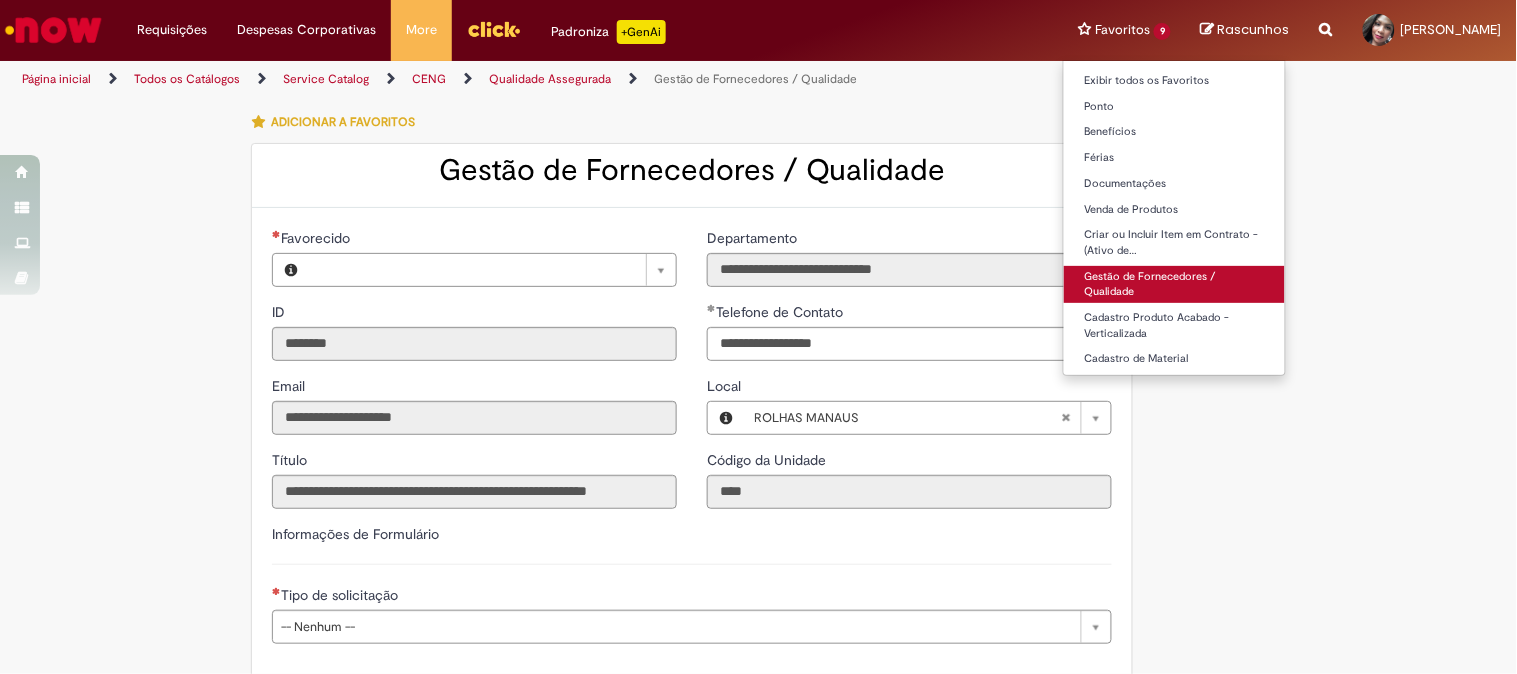 type on "**********" 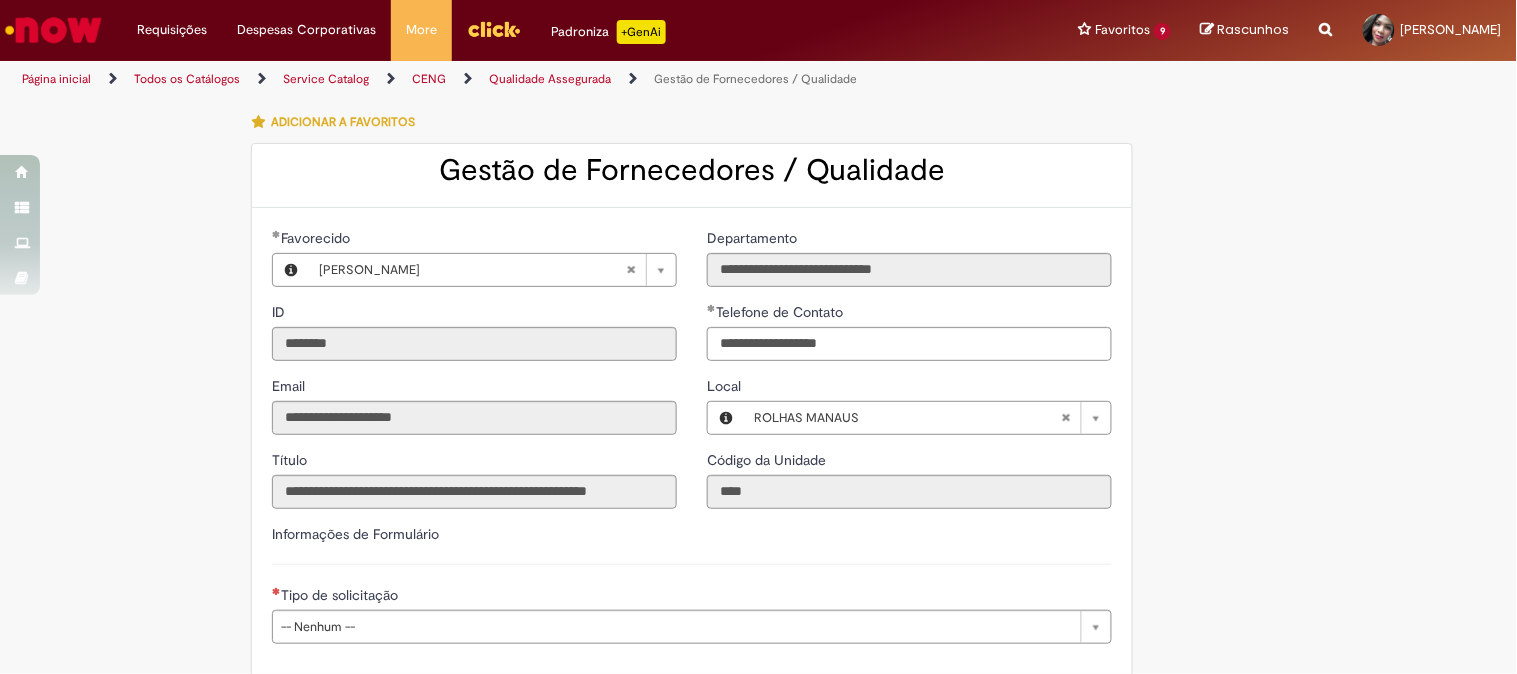 scroll, scrollTop: 222, scrollLeft: 0, axis: vertical 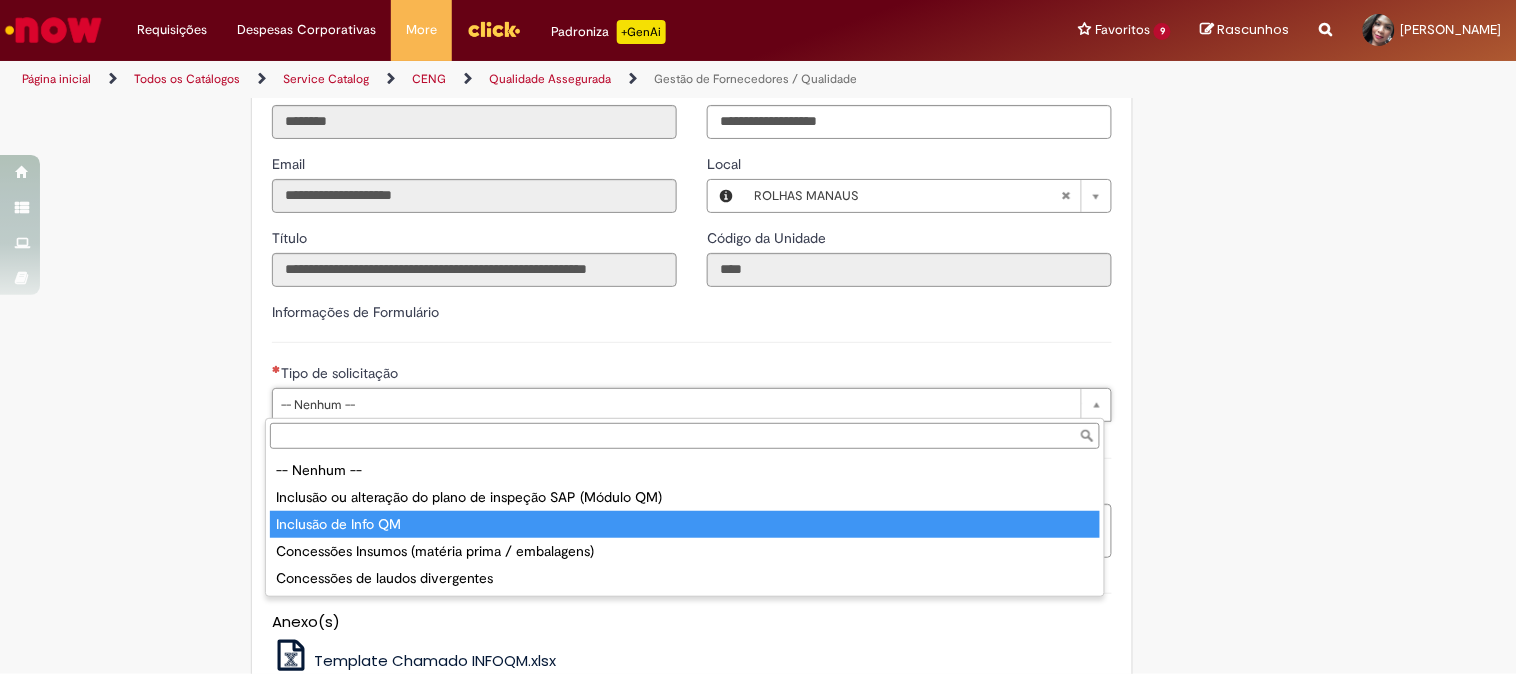 type on "**********" 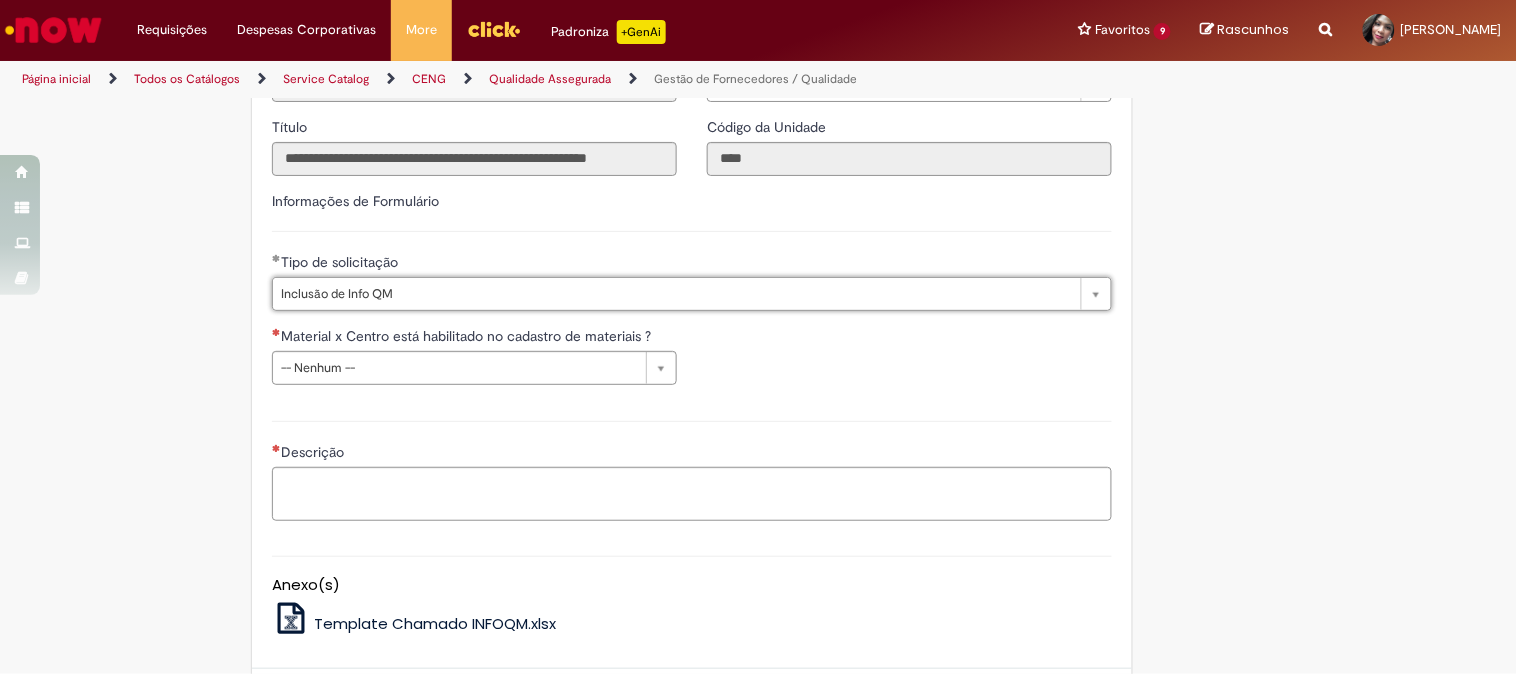 scroll, scrollTop: 444, scrollLeft: 0, axis: vertical 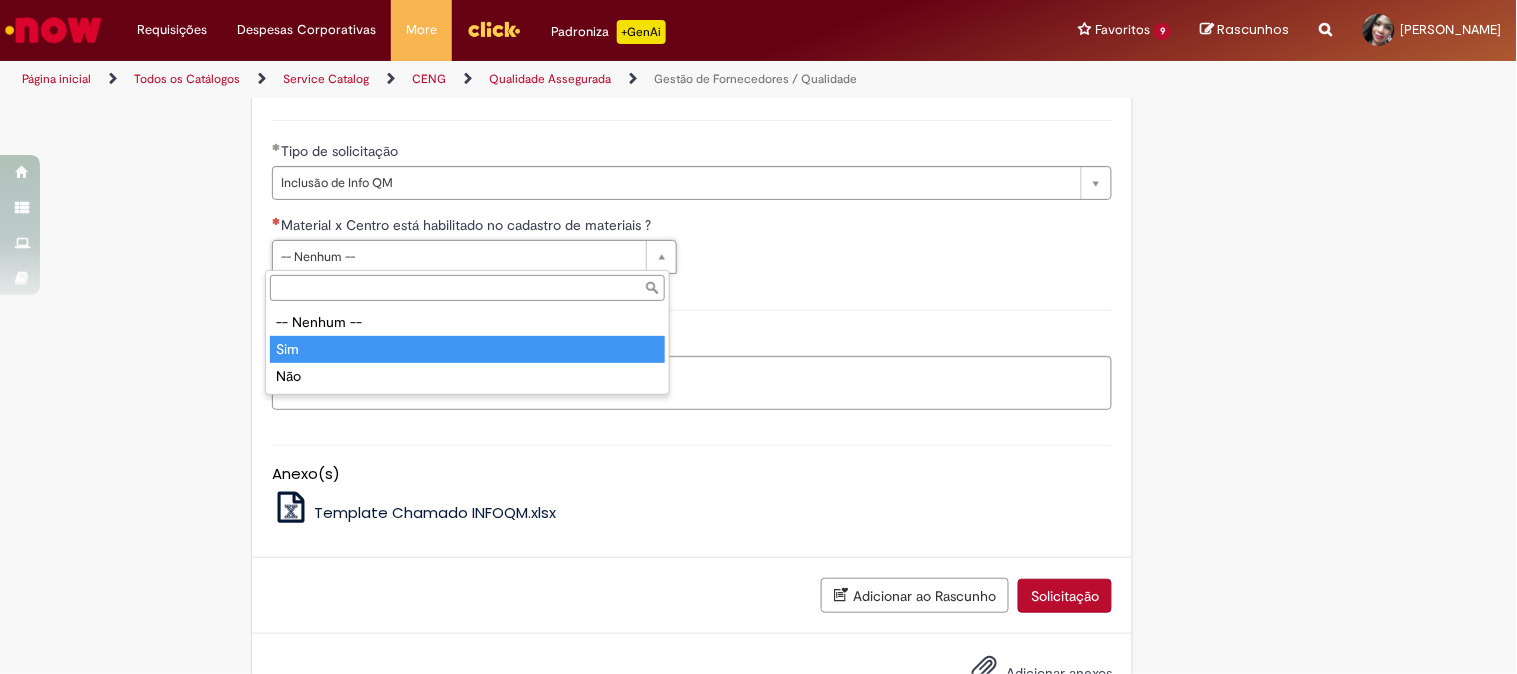type on "***" 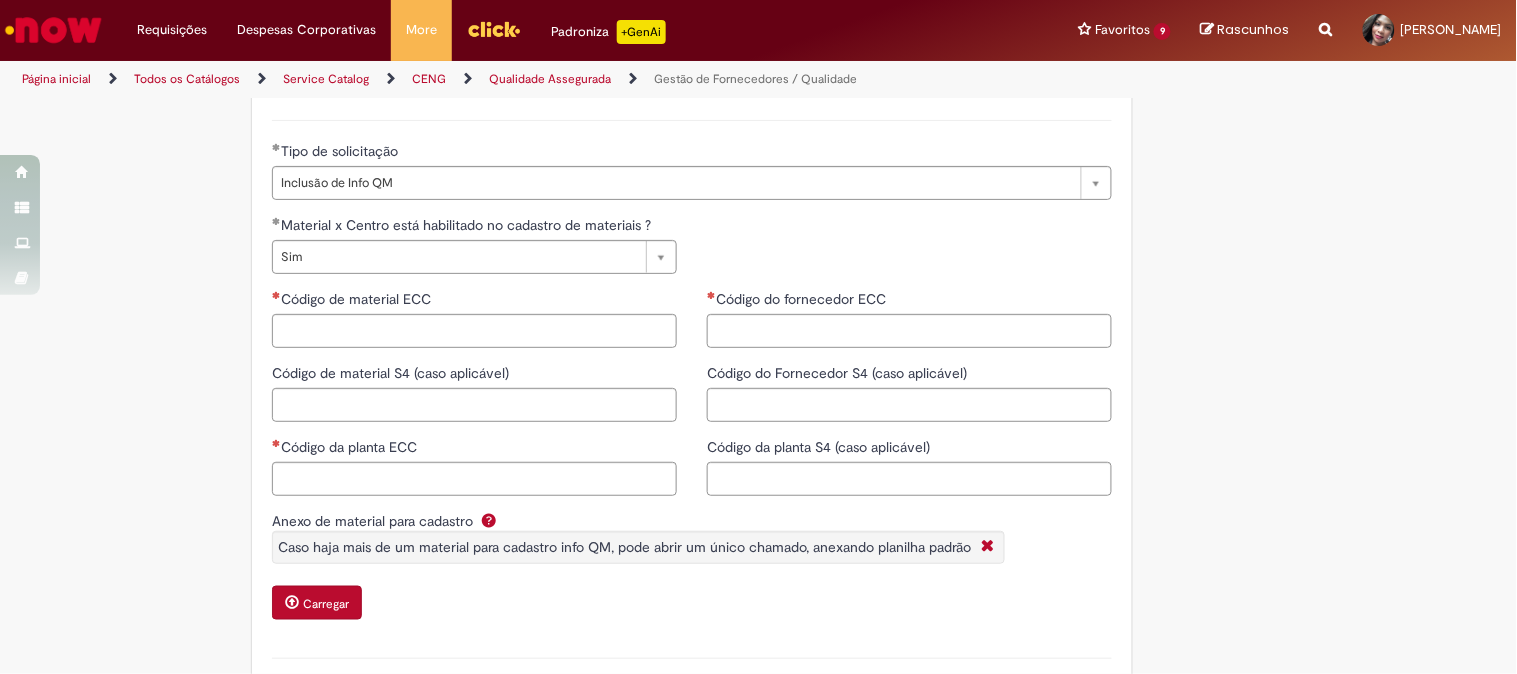 click on "**********" at bounding box center [692, 252] 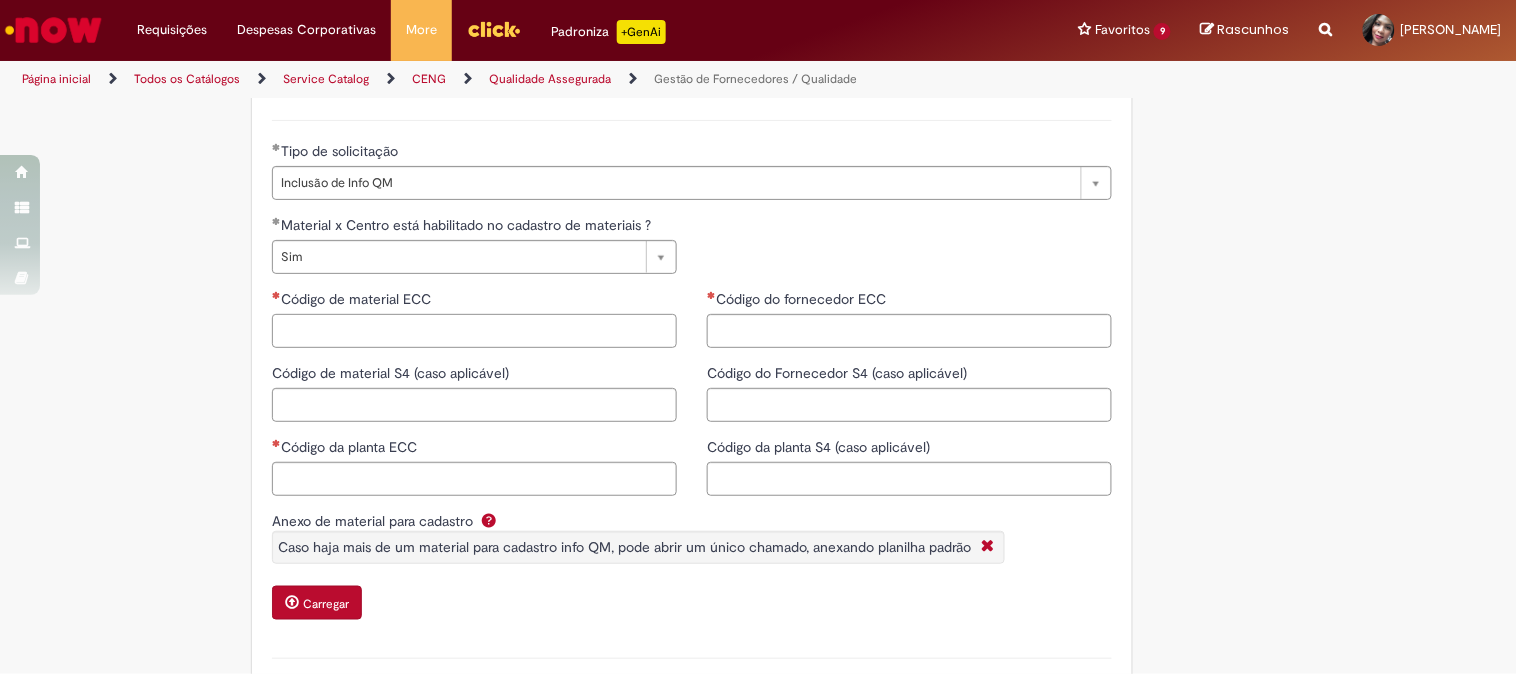 click on "Código de material ECC" at bounding box center [474, 331] 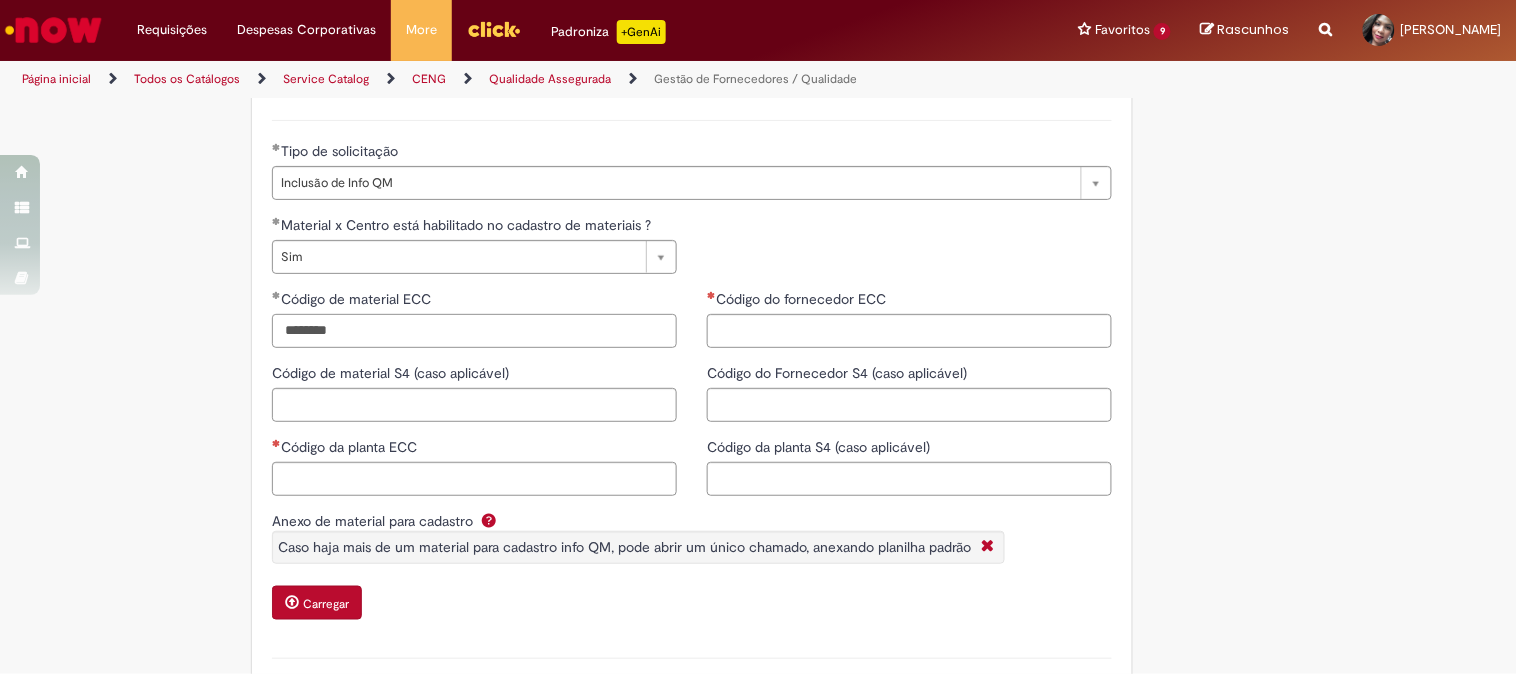 type on "********" 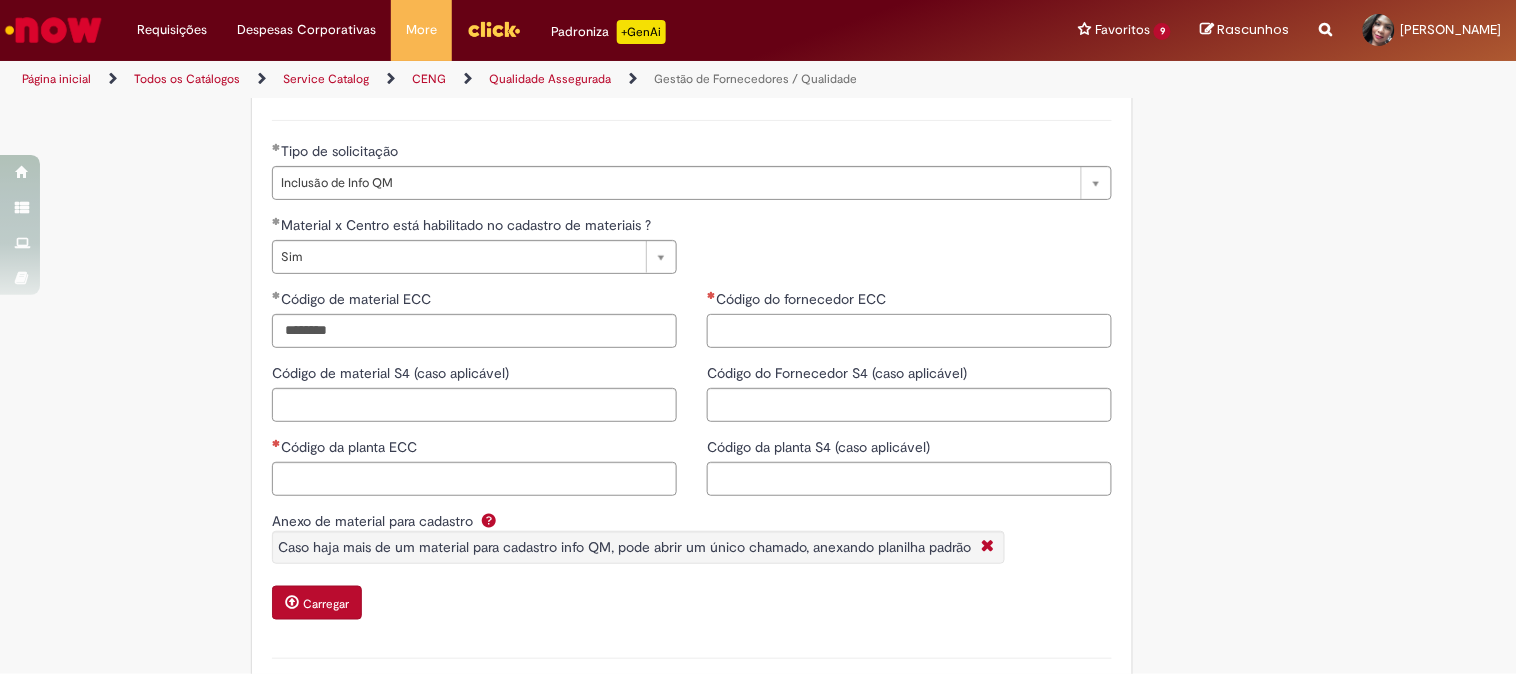 click on "Código do fornecedor ECC" at bounding box center (909, 331) 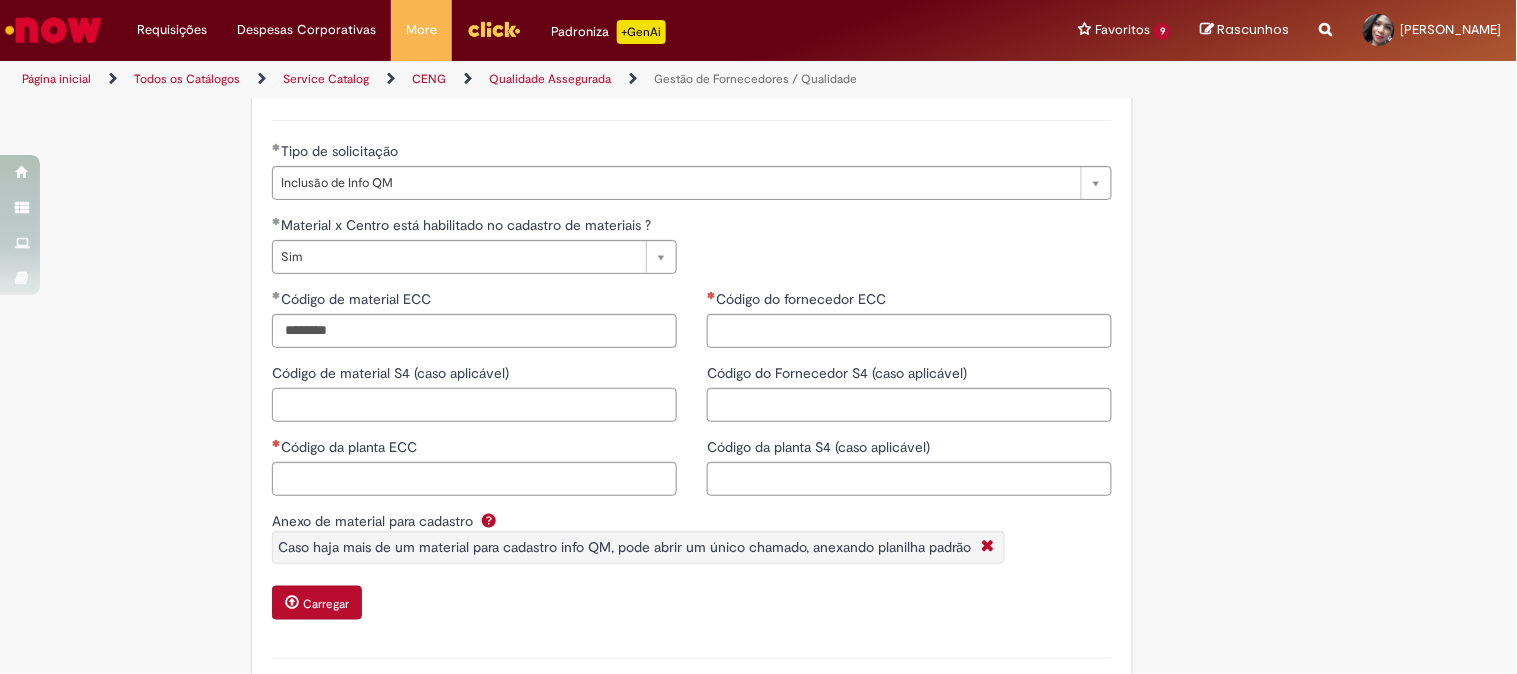 click on "Código de material S4 (caso aplicável)" at bounding box center [474, 405] 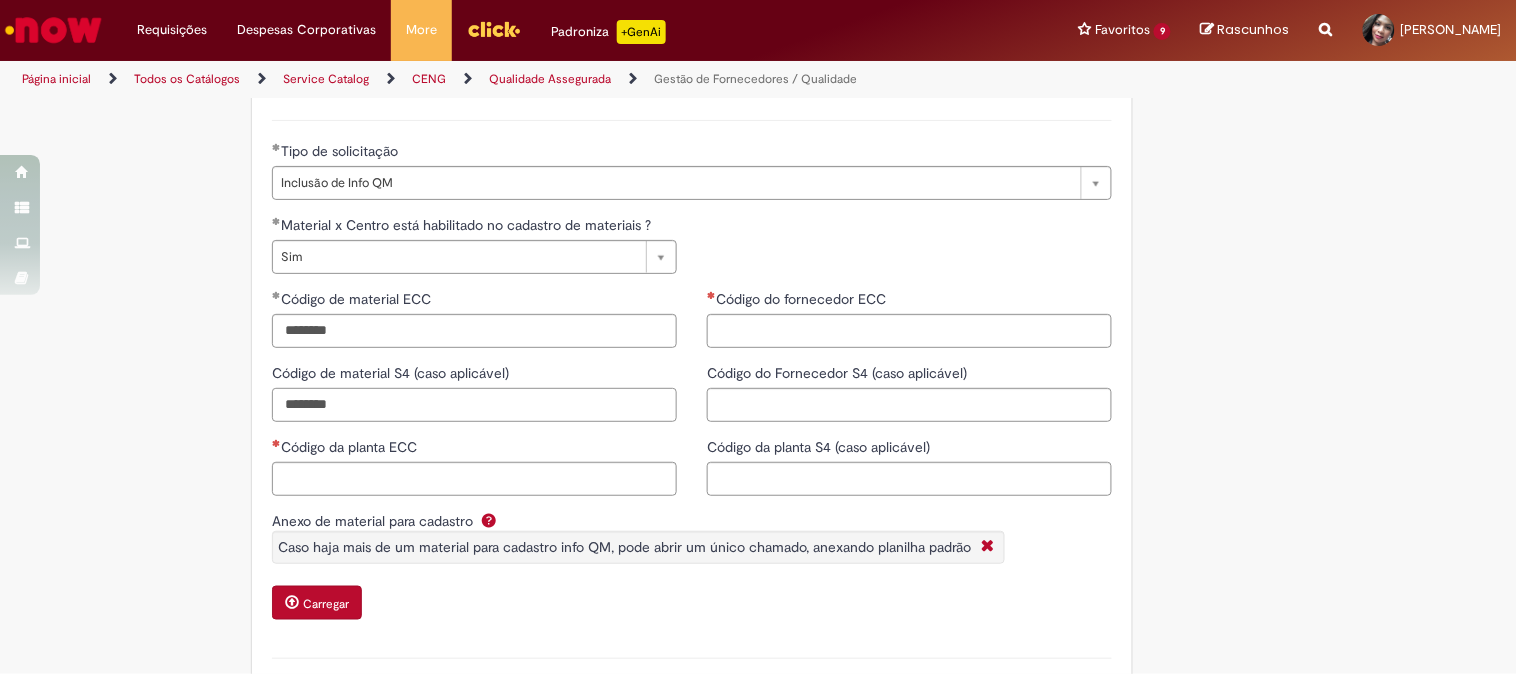 type on "********" 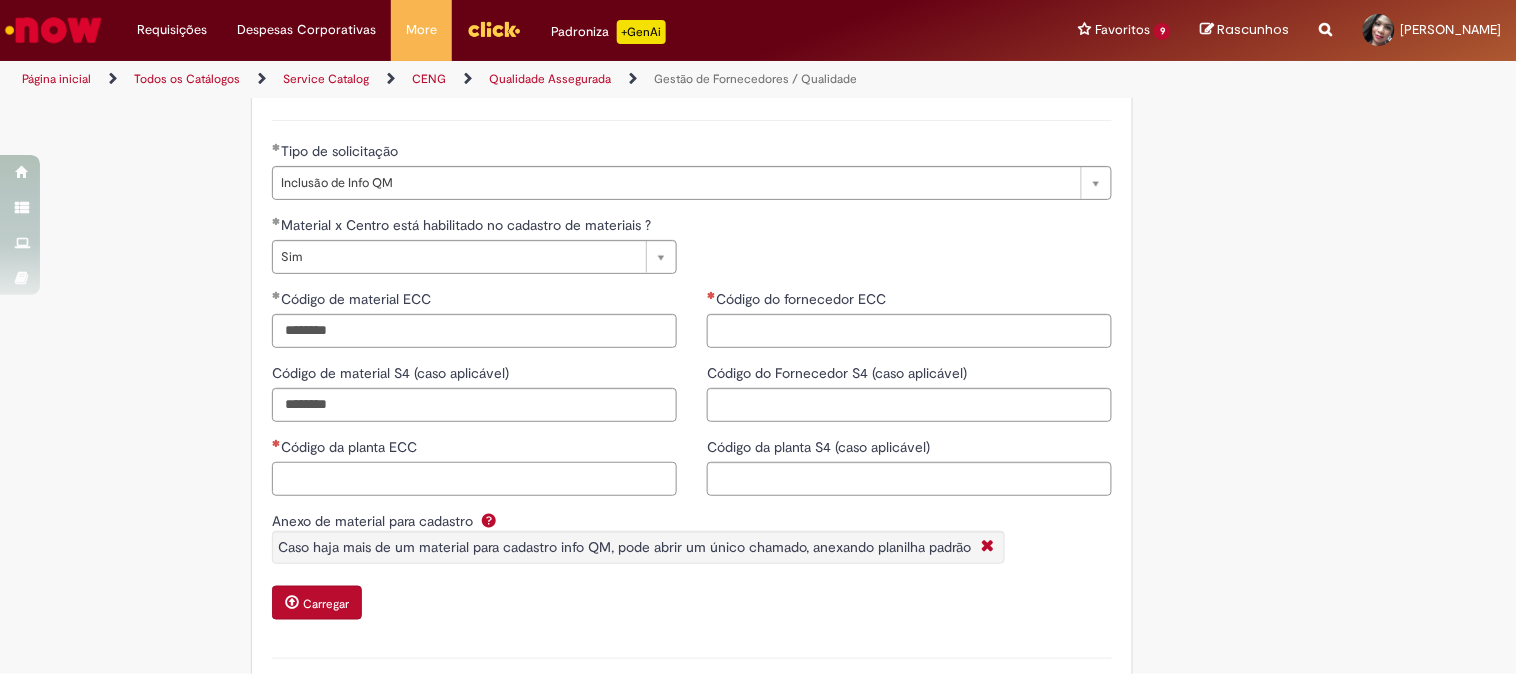 click on "Código da planta ECC" at bounding box center [474, 479] 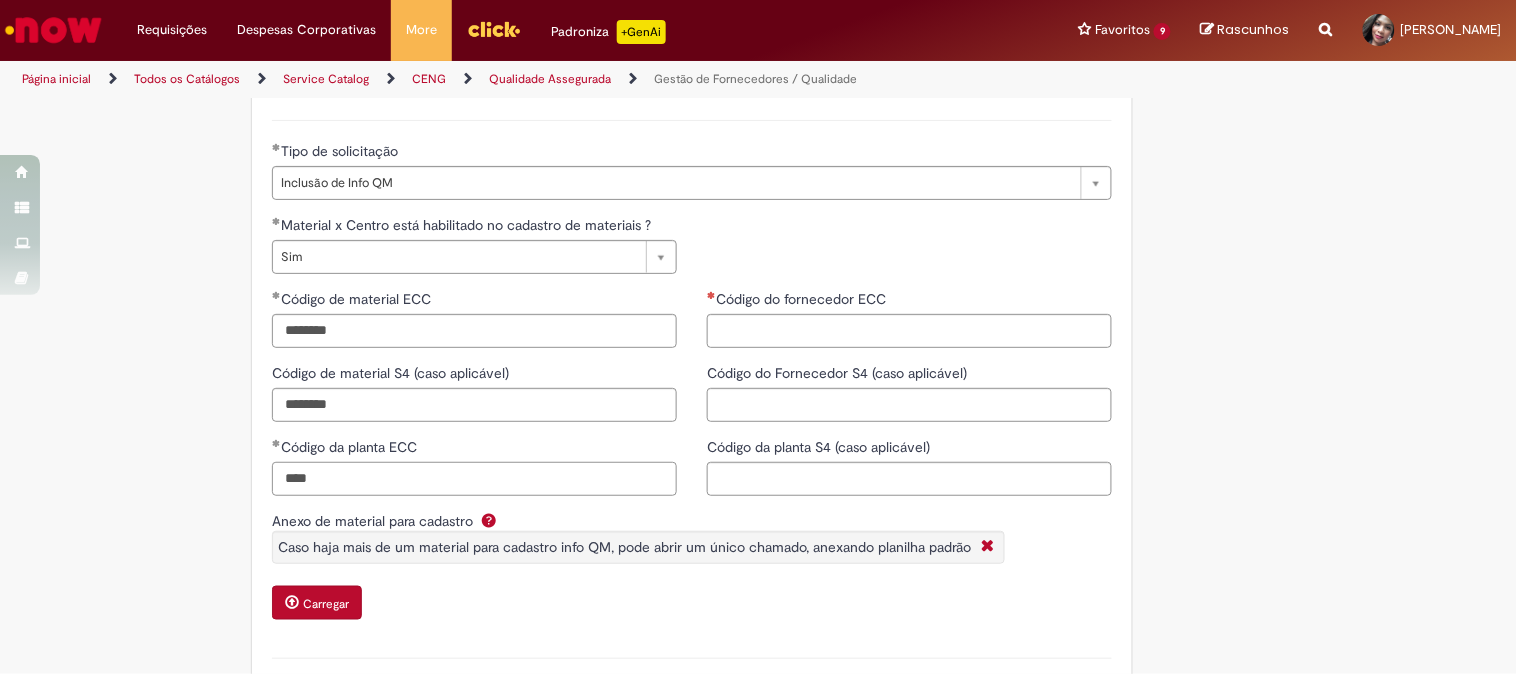 type on "****" 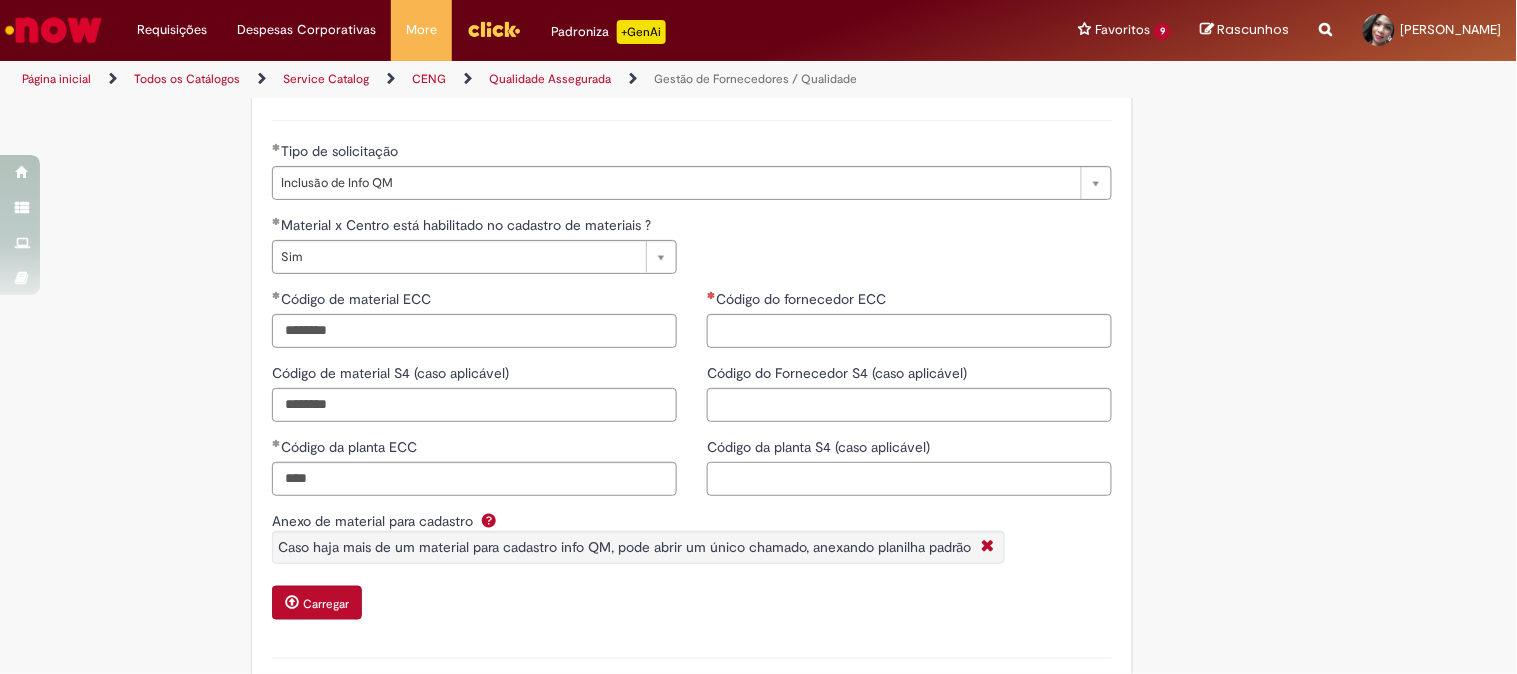 click on "Código da planta S4 (caso aplicável)" at bounding box center [909, 479] 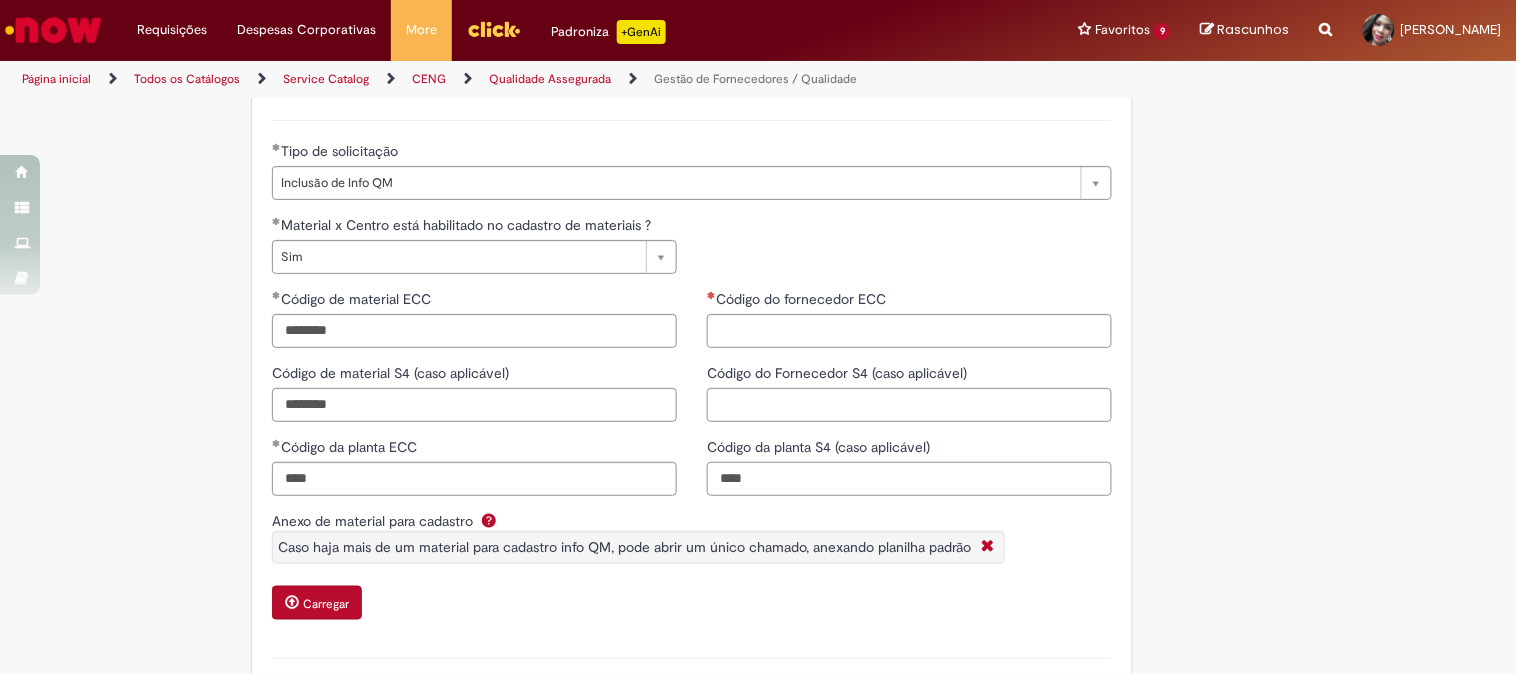 type on "****" 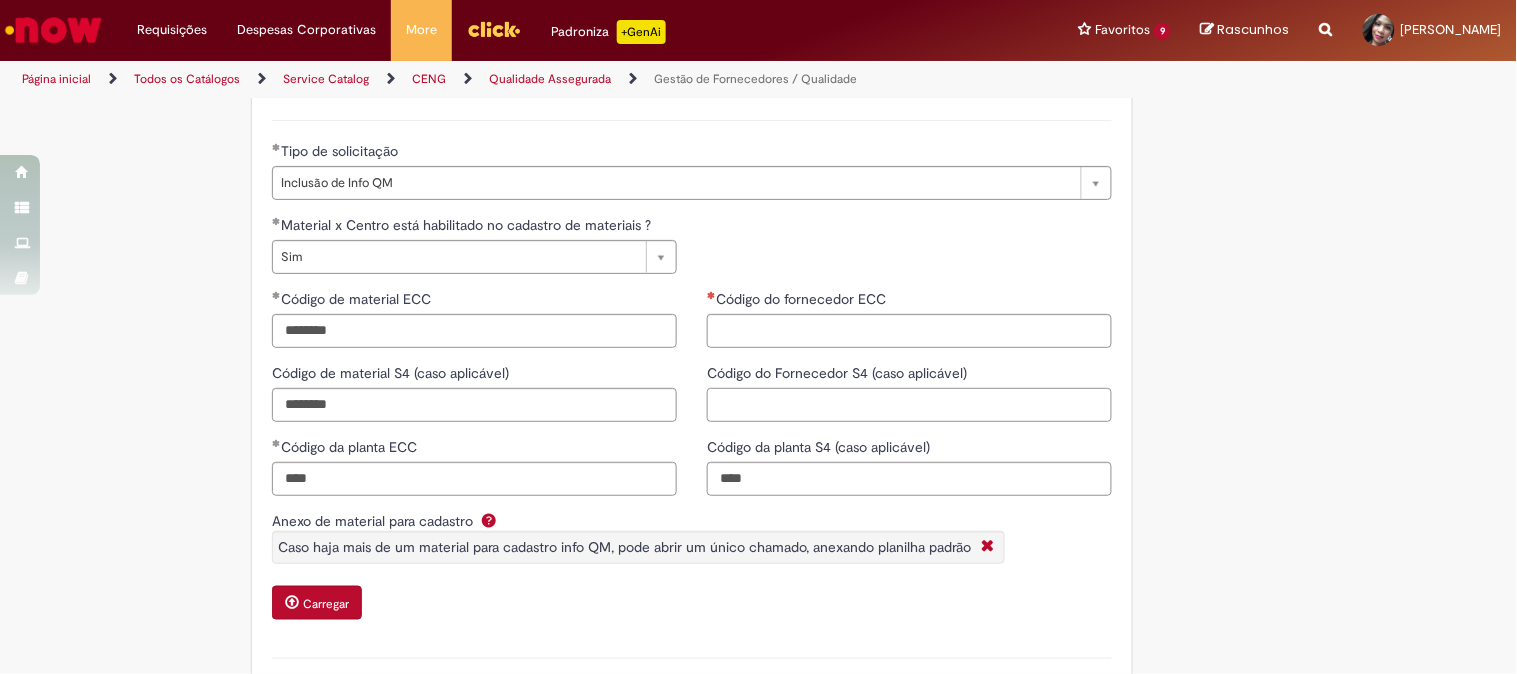 click on "Código do Fornecedor S4 (caso aplicável)" at bounding box center (909, 405) 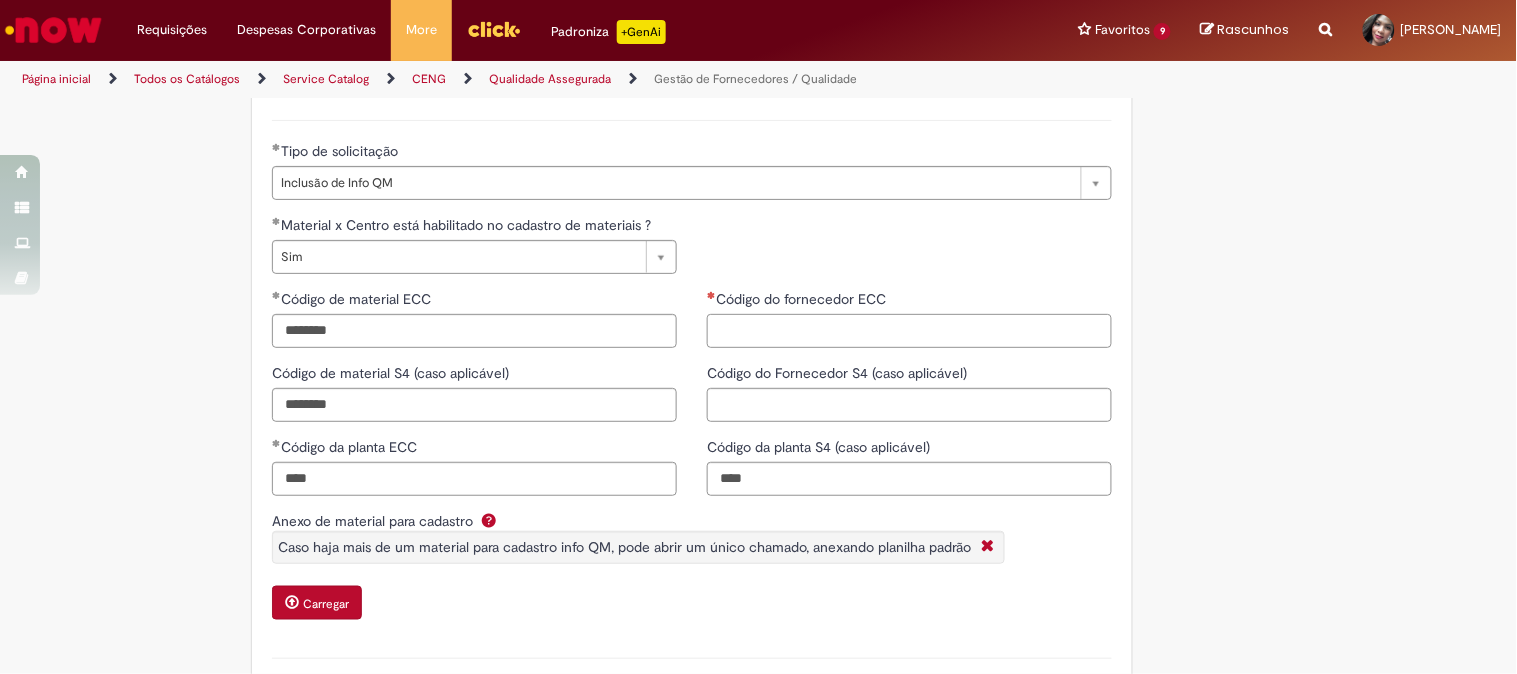 click on "Código do fornecedor ECC" at bounding box center (909, 331) 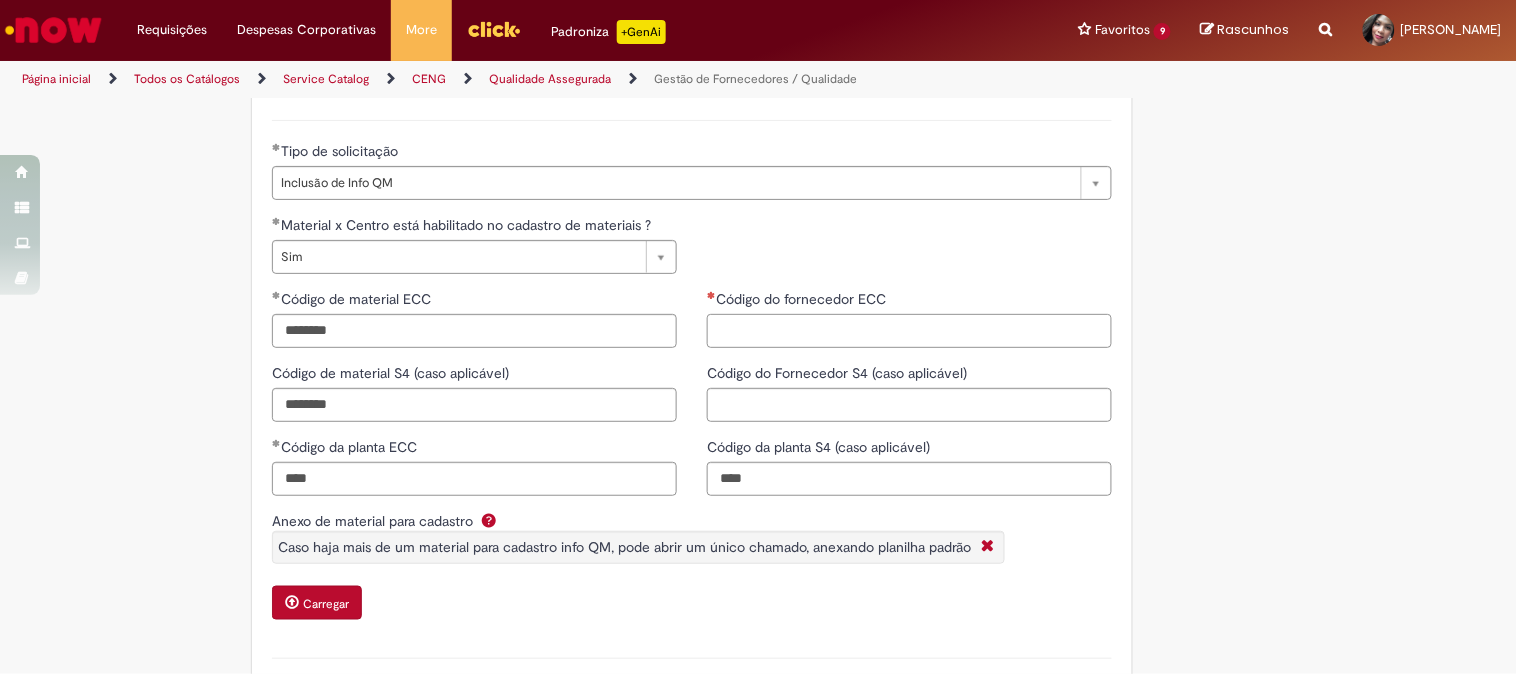 paste on "*****" 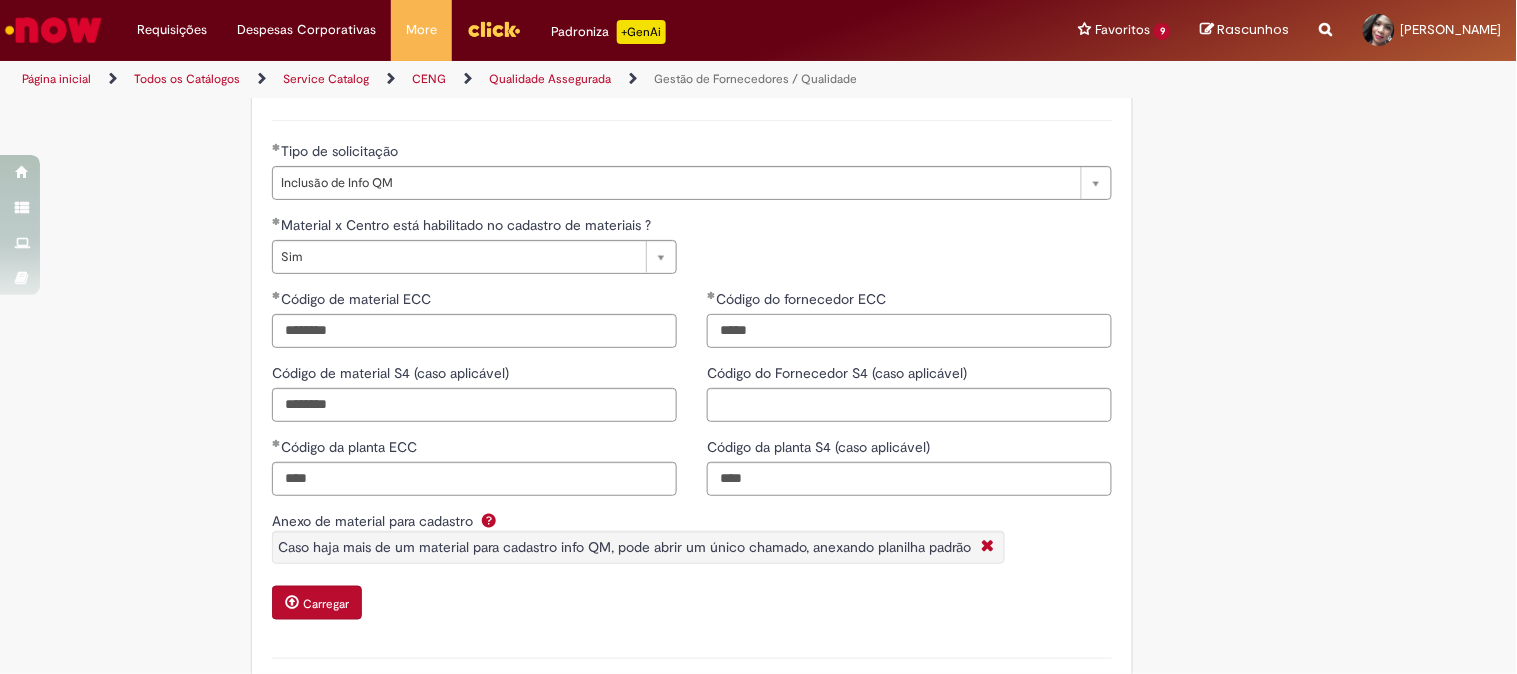 type on "*****" 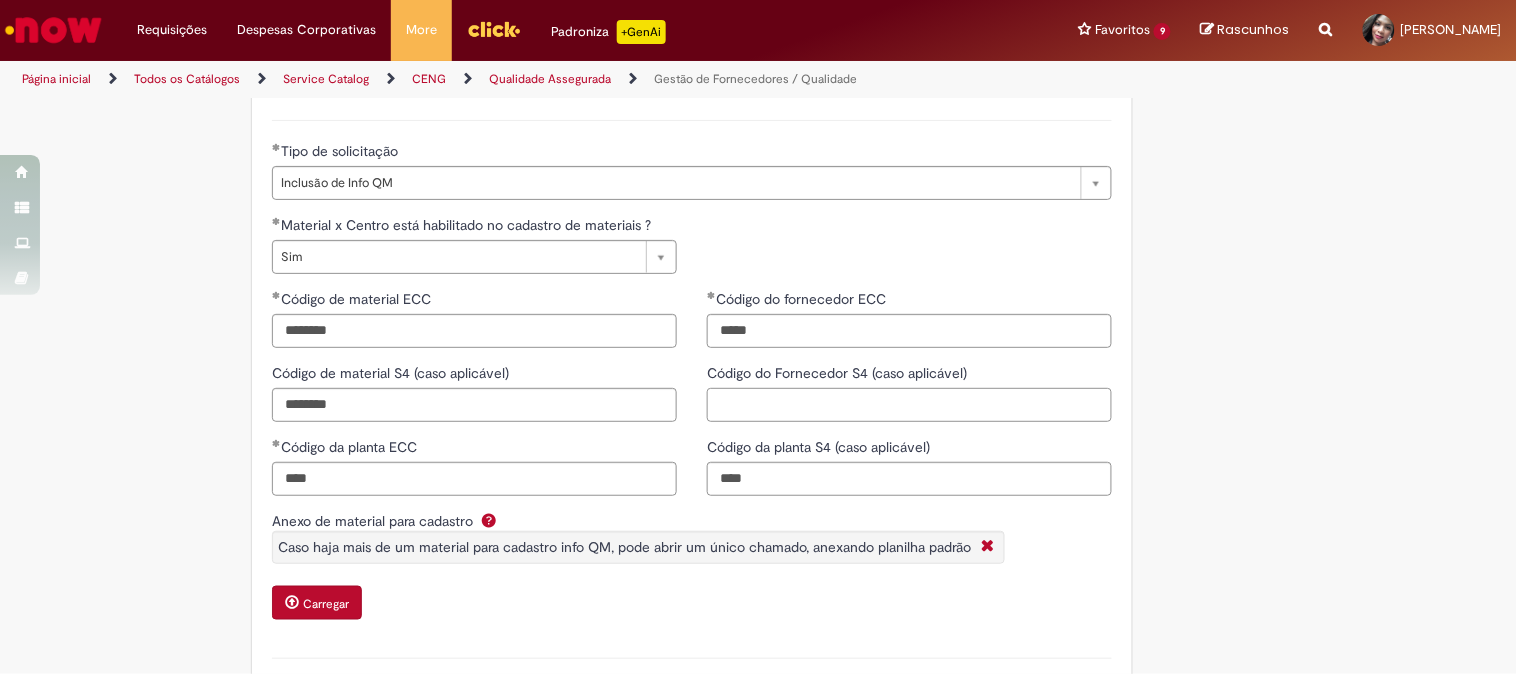 click on "Código do Fornecedor S4 (caso aplicável)" at bounding box center [909, 405] 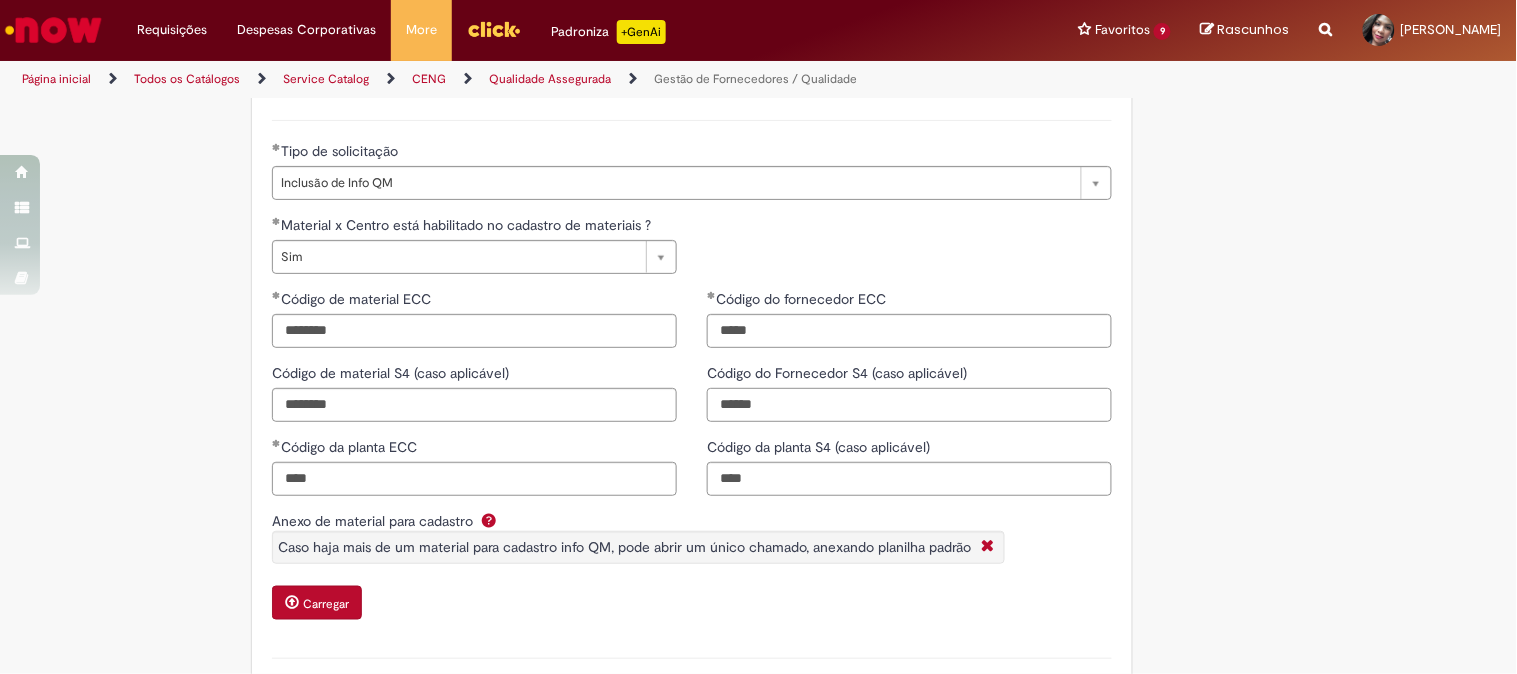 scroll, scrollTop: 777, scrollLeft: 0, axis: vertical 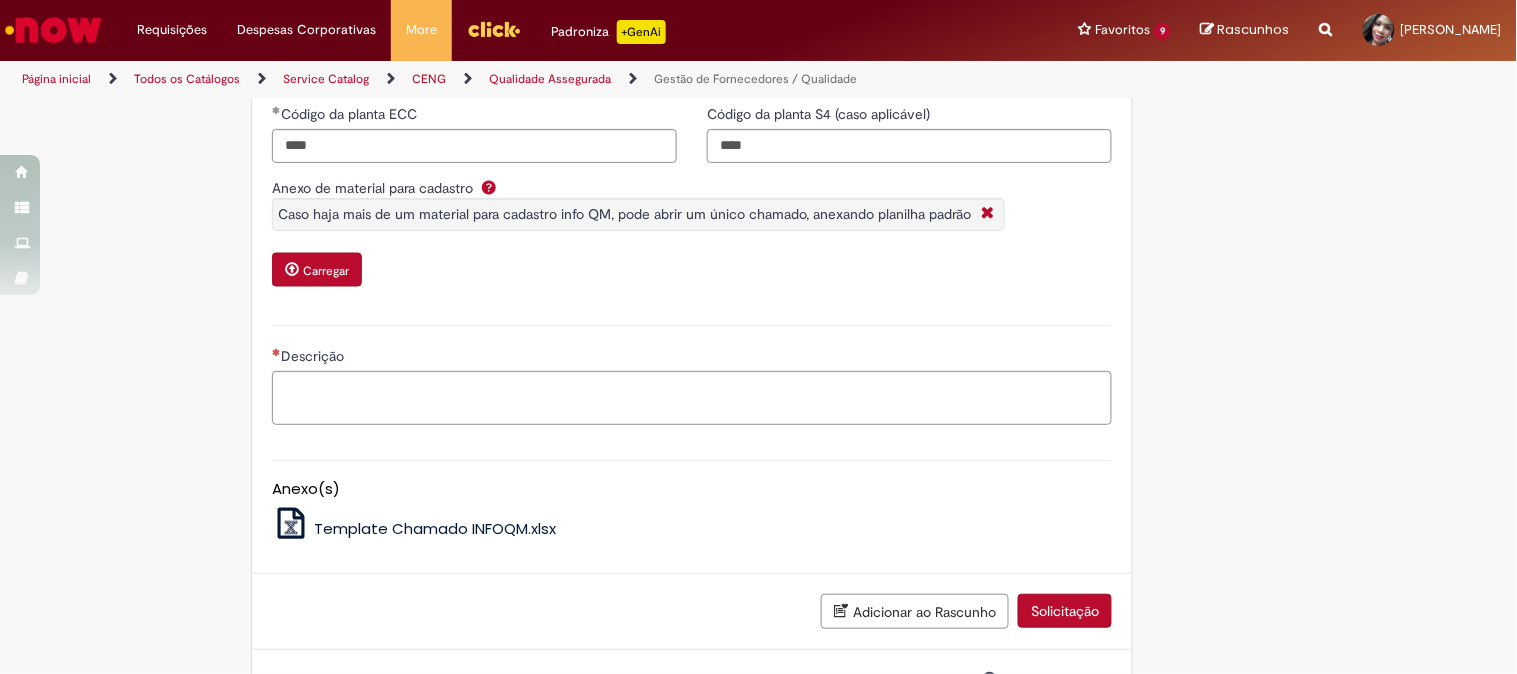 type on "******" 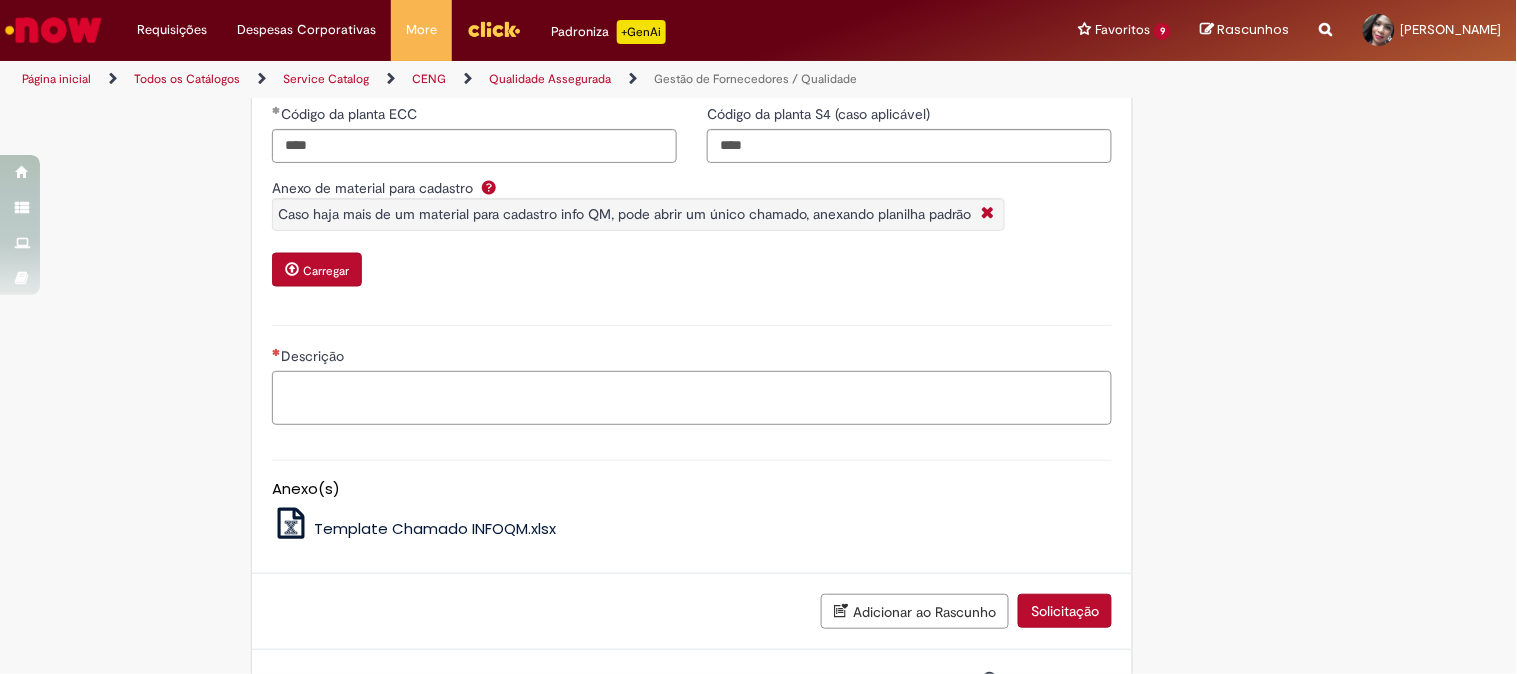 click on "Descrição" at bounding box center (692, 398) 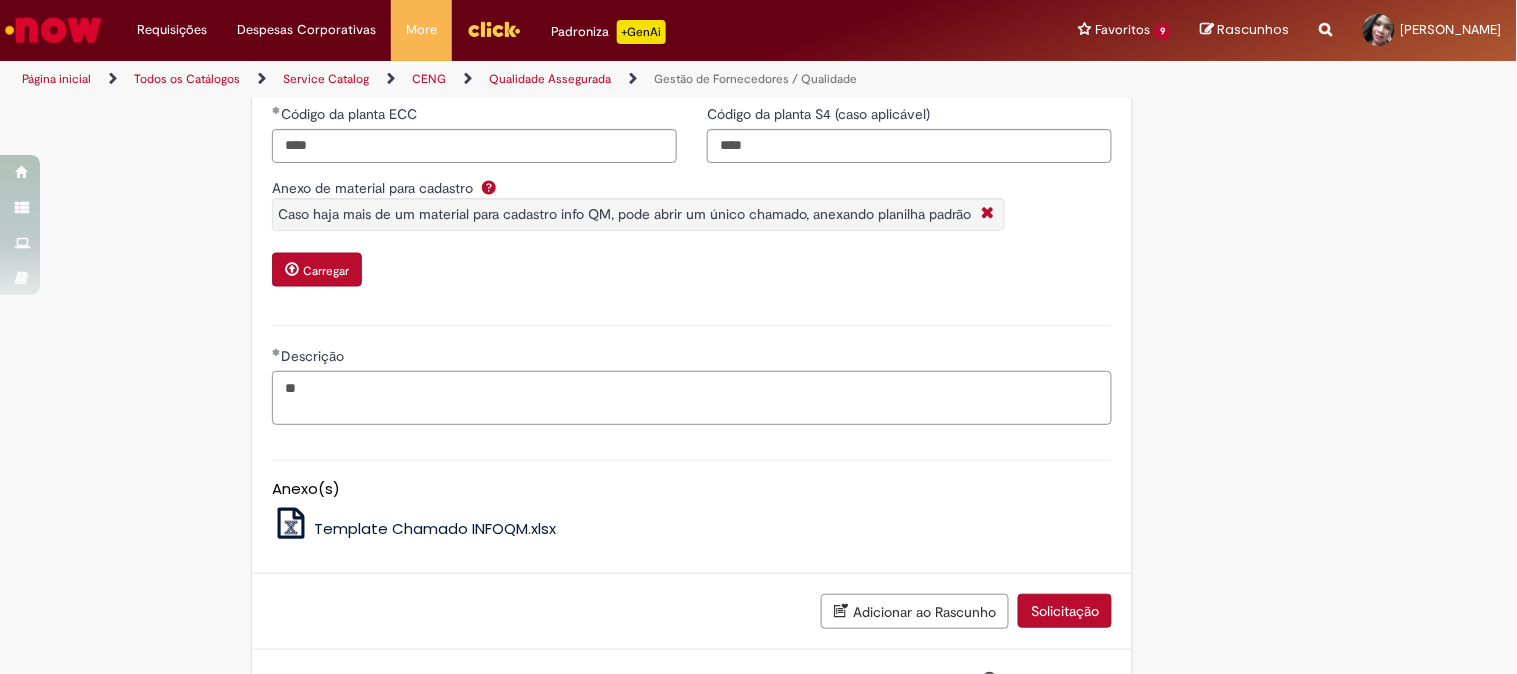 type on "*" 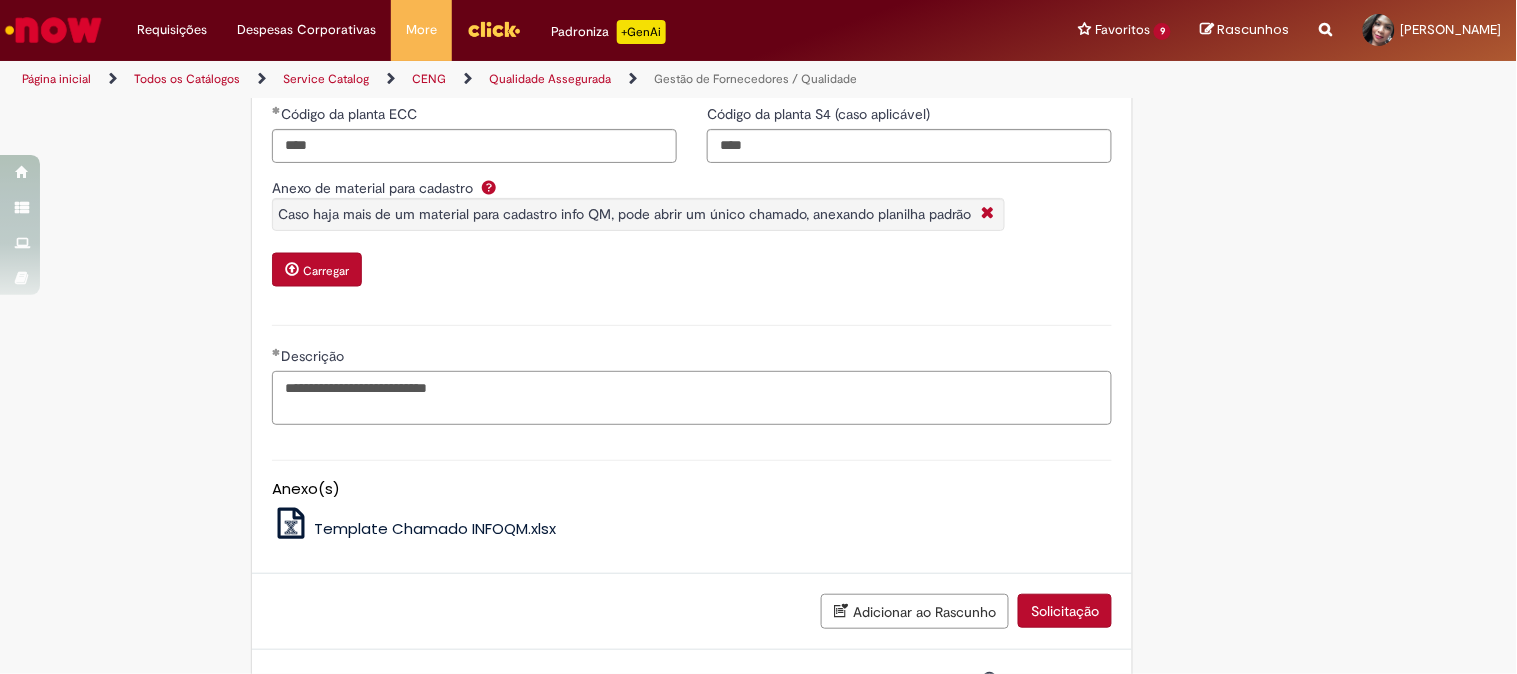 scroll, scrollTop: 555, scrollLeft: 0, axis: vertical 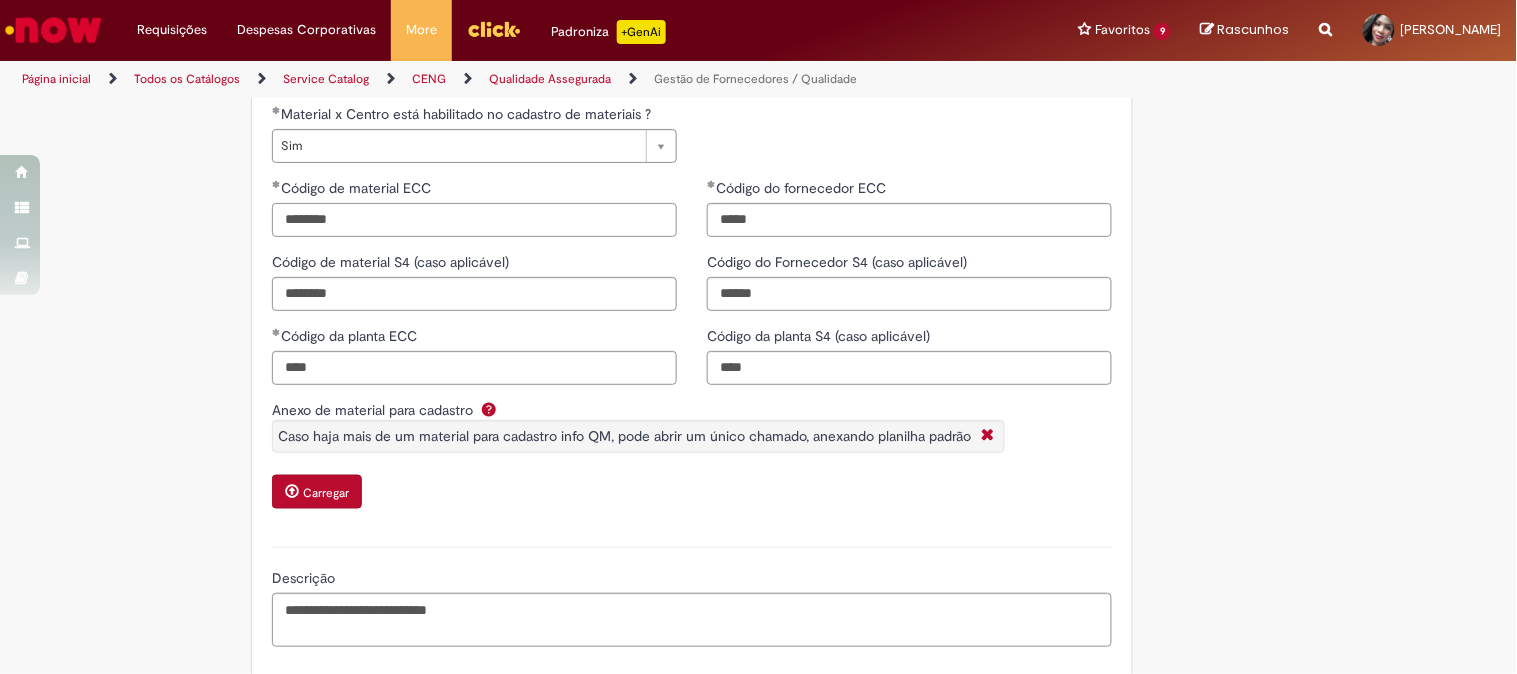 drag, startPoint x: 337, startPoint y: 218, endPoint x: 172, endPoint y: 212, distance: 165.10905 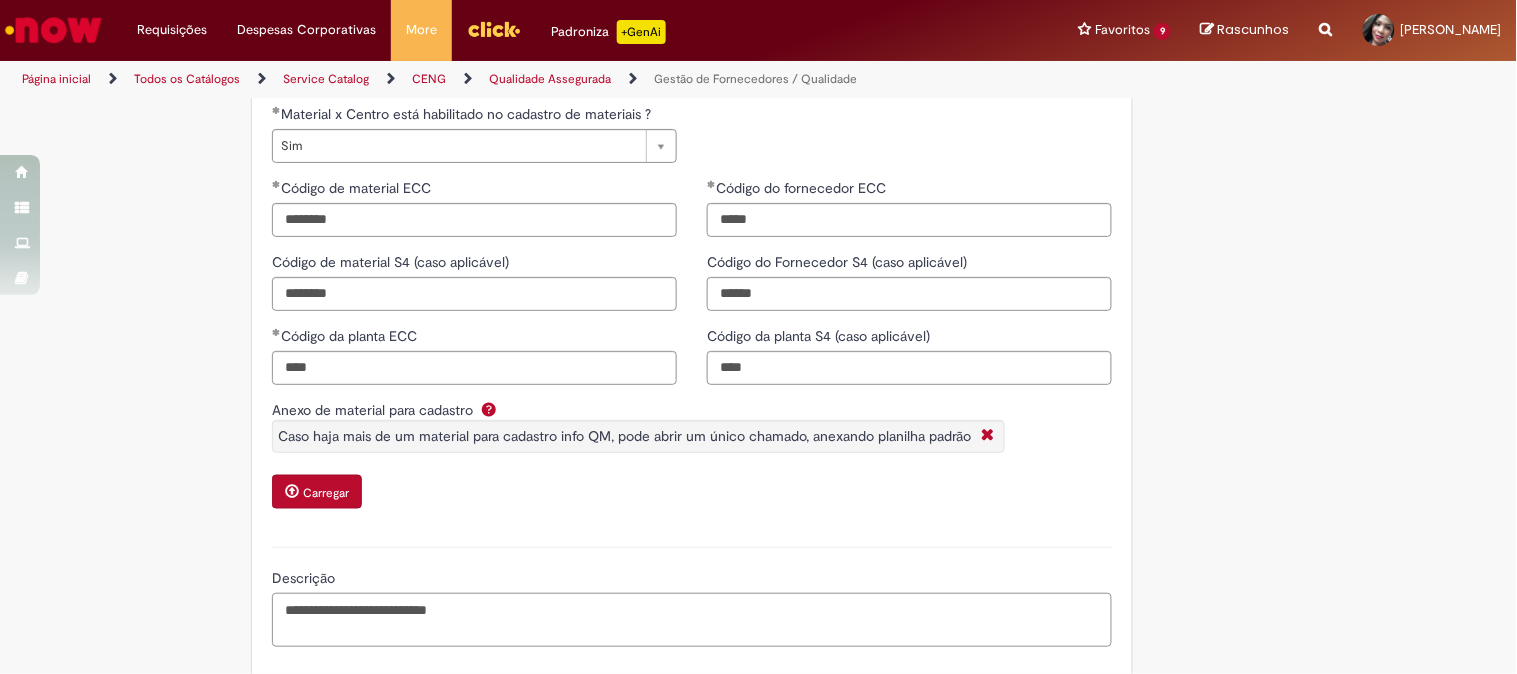 click on "**********" at bounding box center (692, 620) 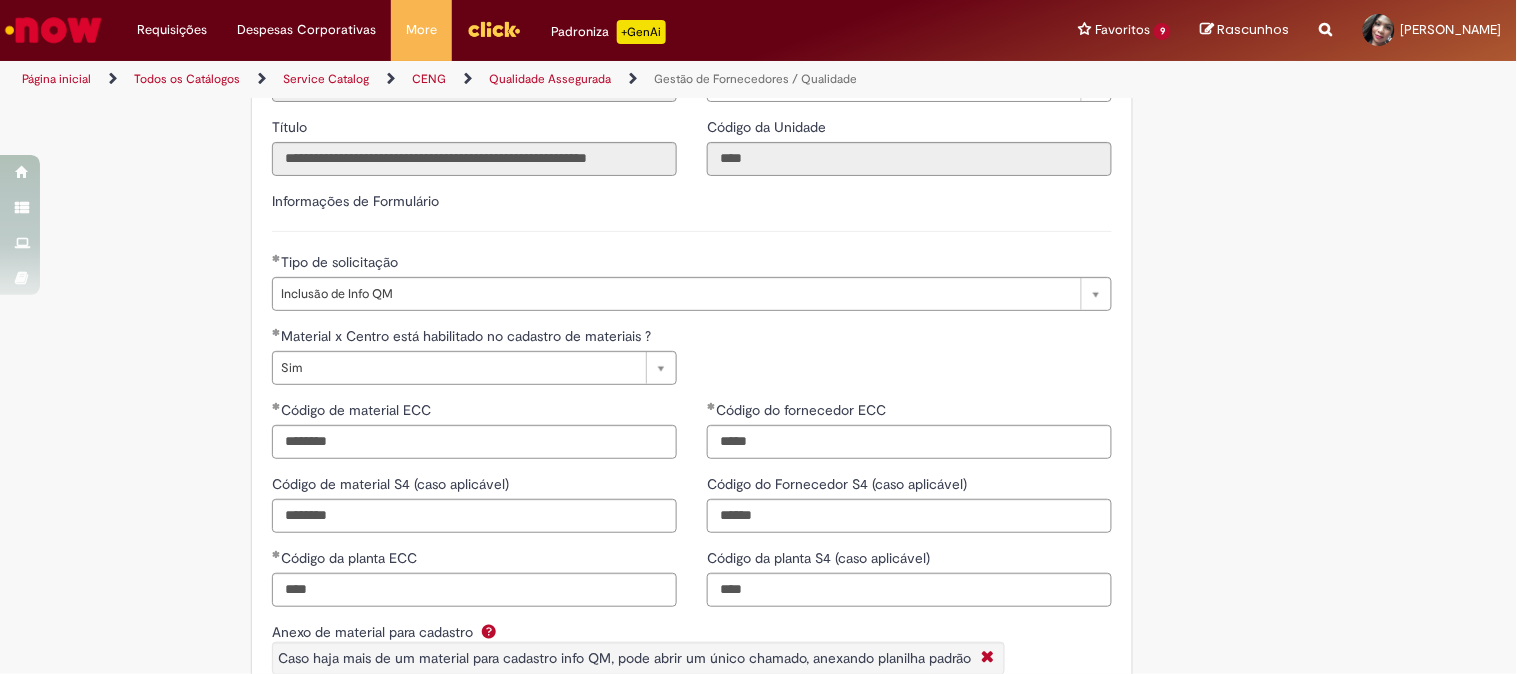 scroll, scrollTop: 444, scrollLeft: 0, axis: vertical 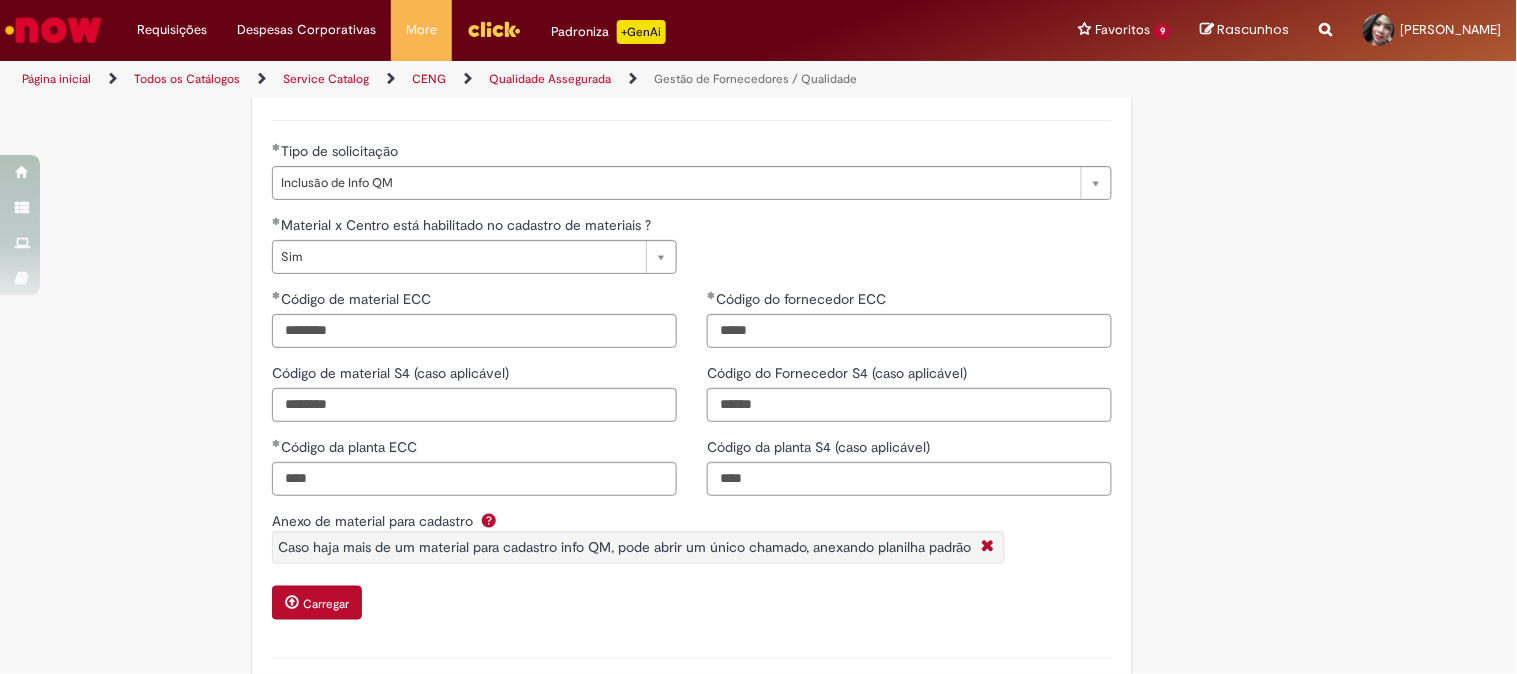 type on "**********" 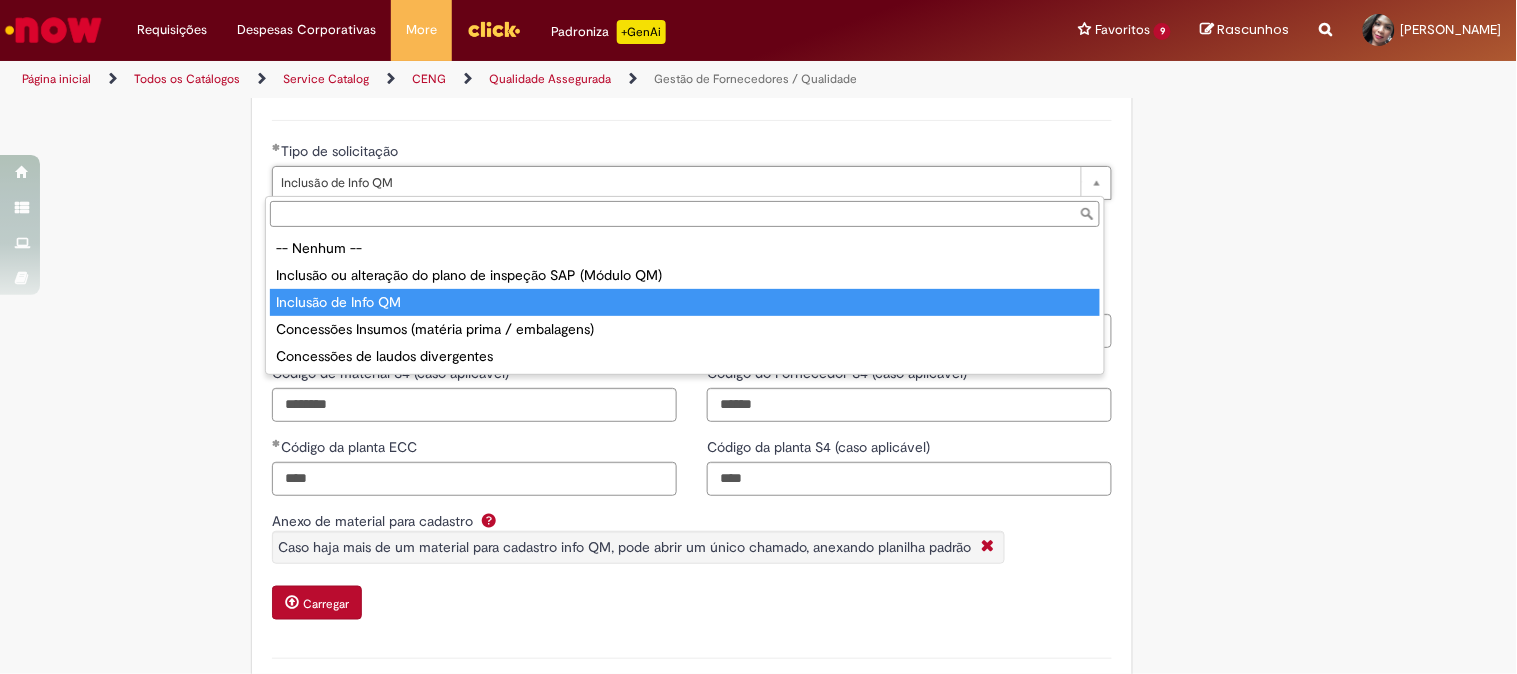 drag, startPoint x: 405, startPoint y: 182, endPoint x: 298, endPoint y: 167, distance: 108.04629 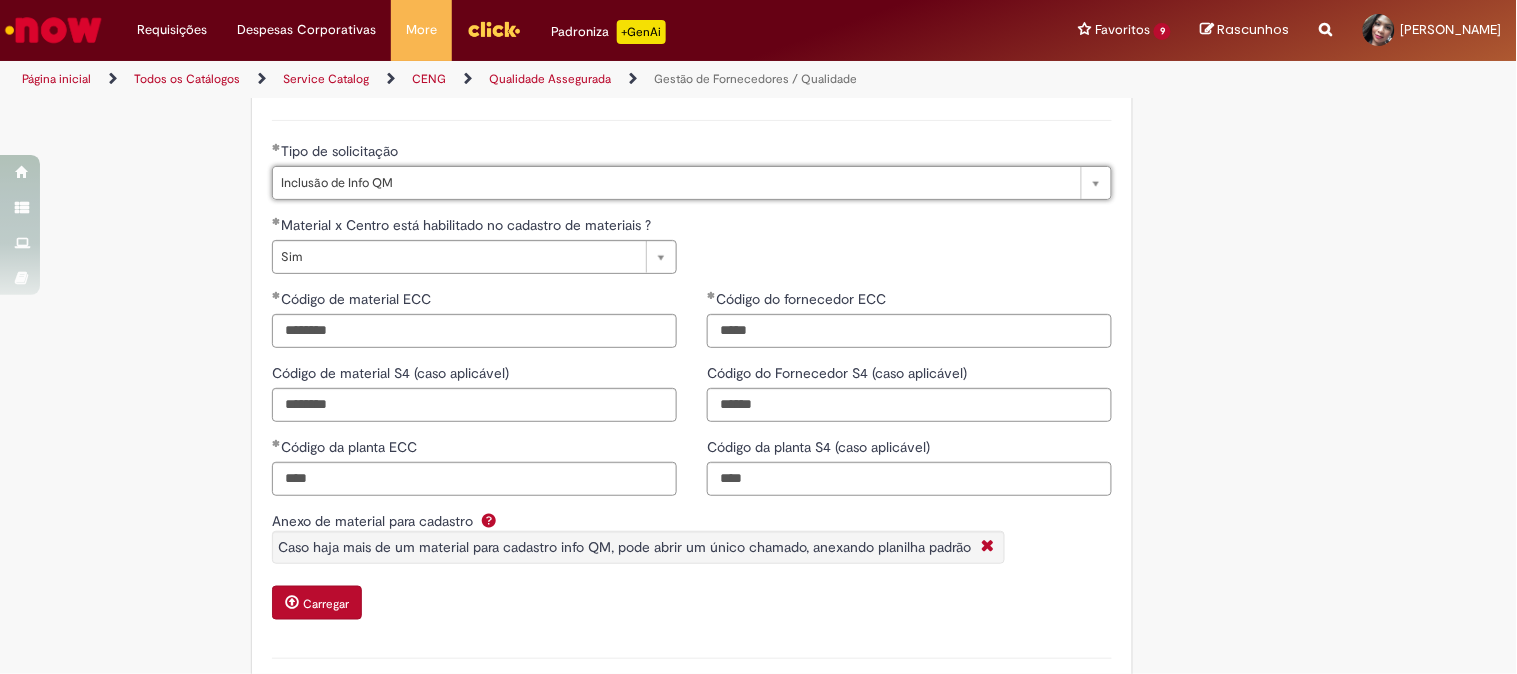 scroll, scrollTop: 0, scrollLeft: 124, axis: horizontal 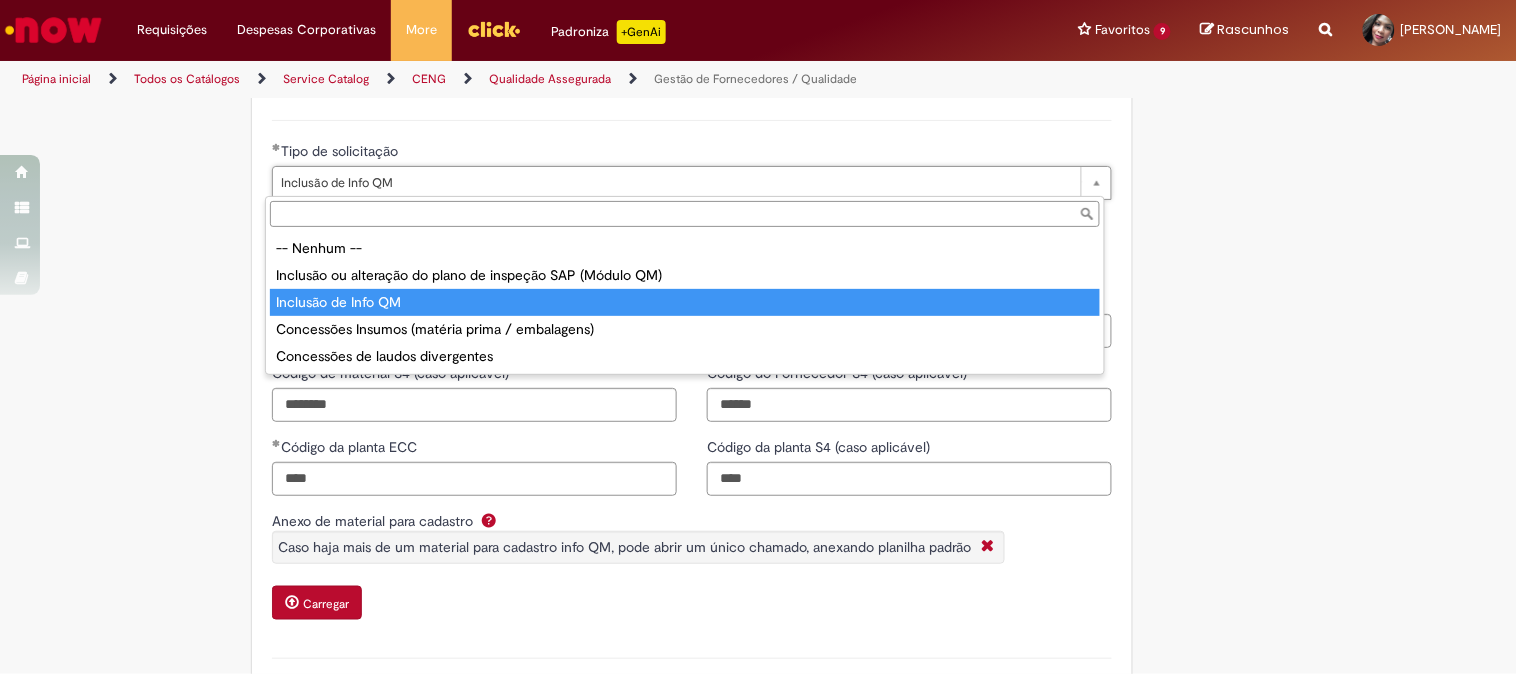 drag, startPoint x: 367, startPoint y: 175, endPoint x: 358, endPoint y: 187, distance: 15 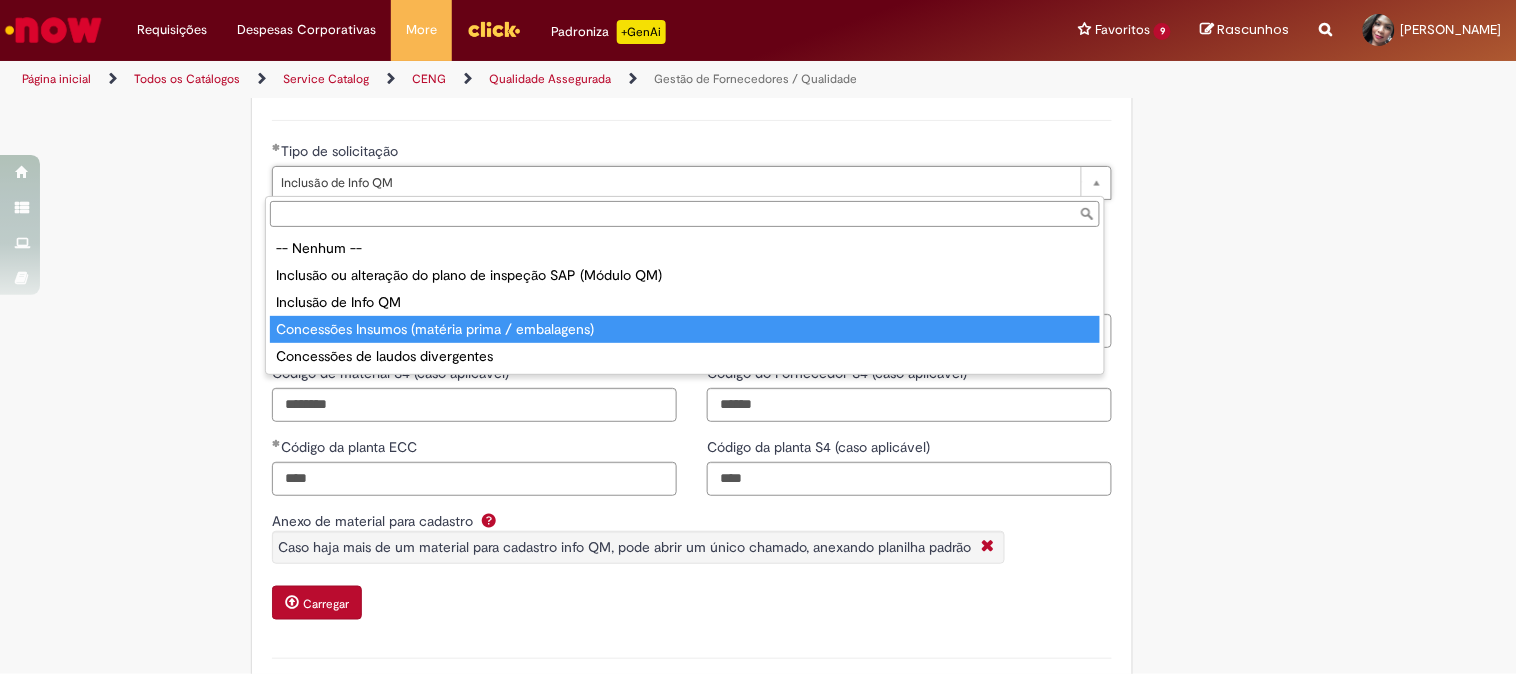 type on "**********" 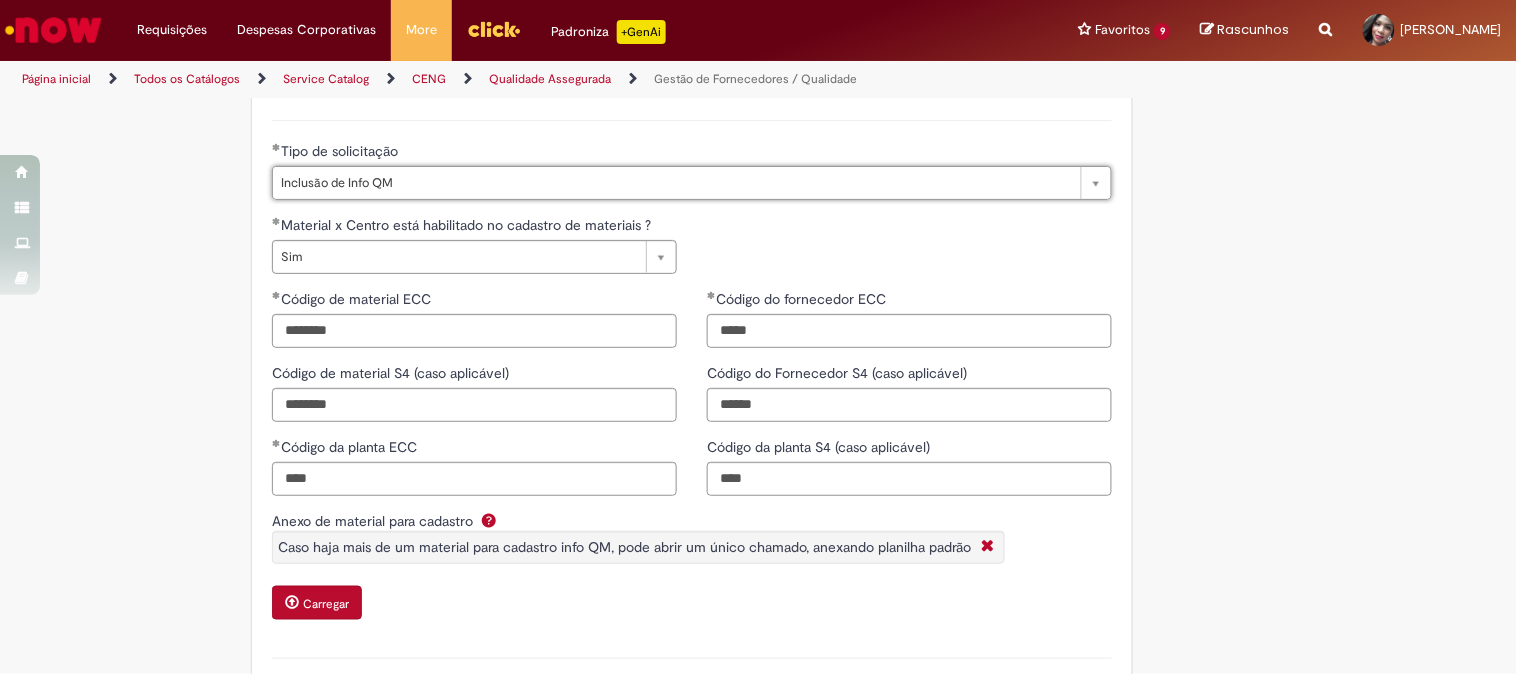 scroll, scrollTop: 777, scrollLeft: 0, axis: vertical 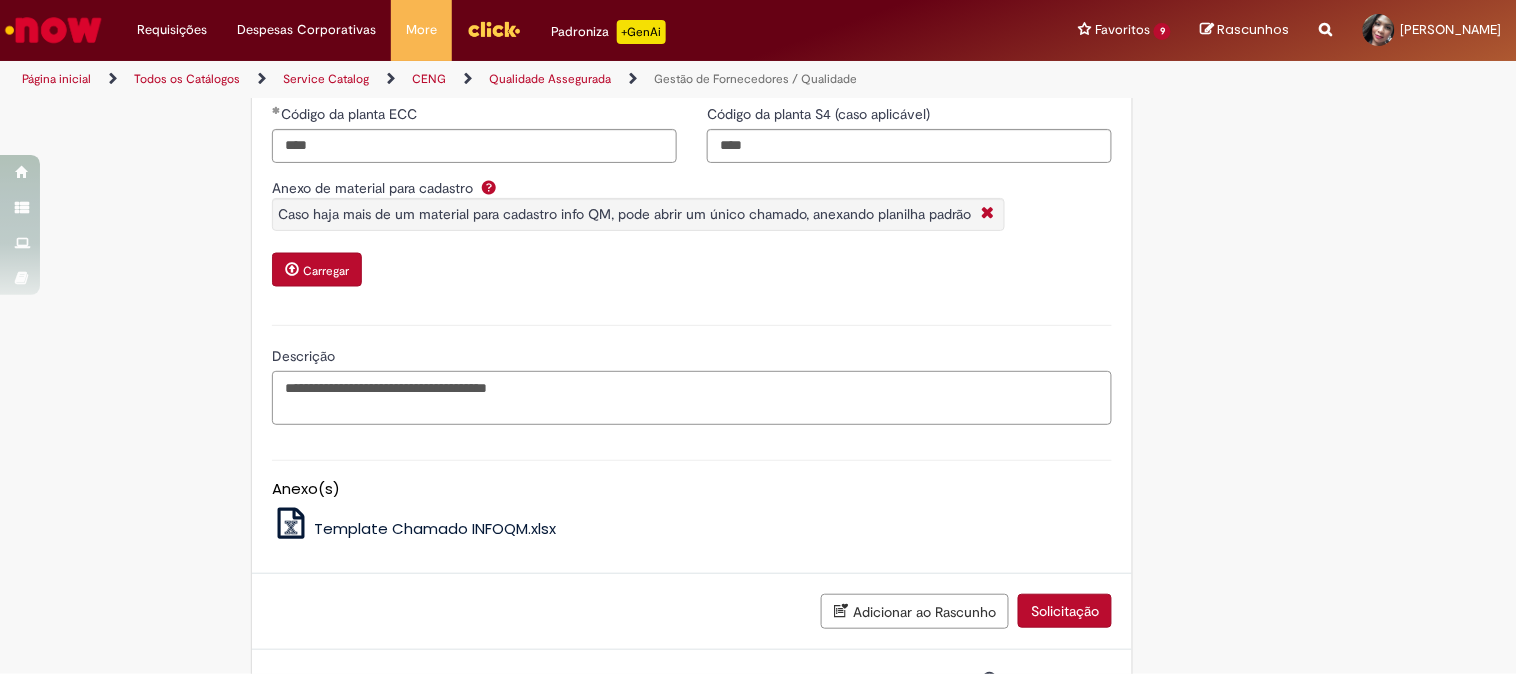 click on "**********" at bounding box center (692, 398) 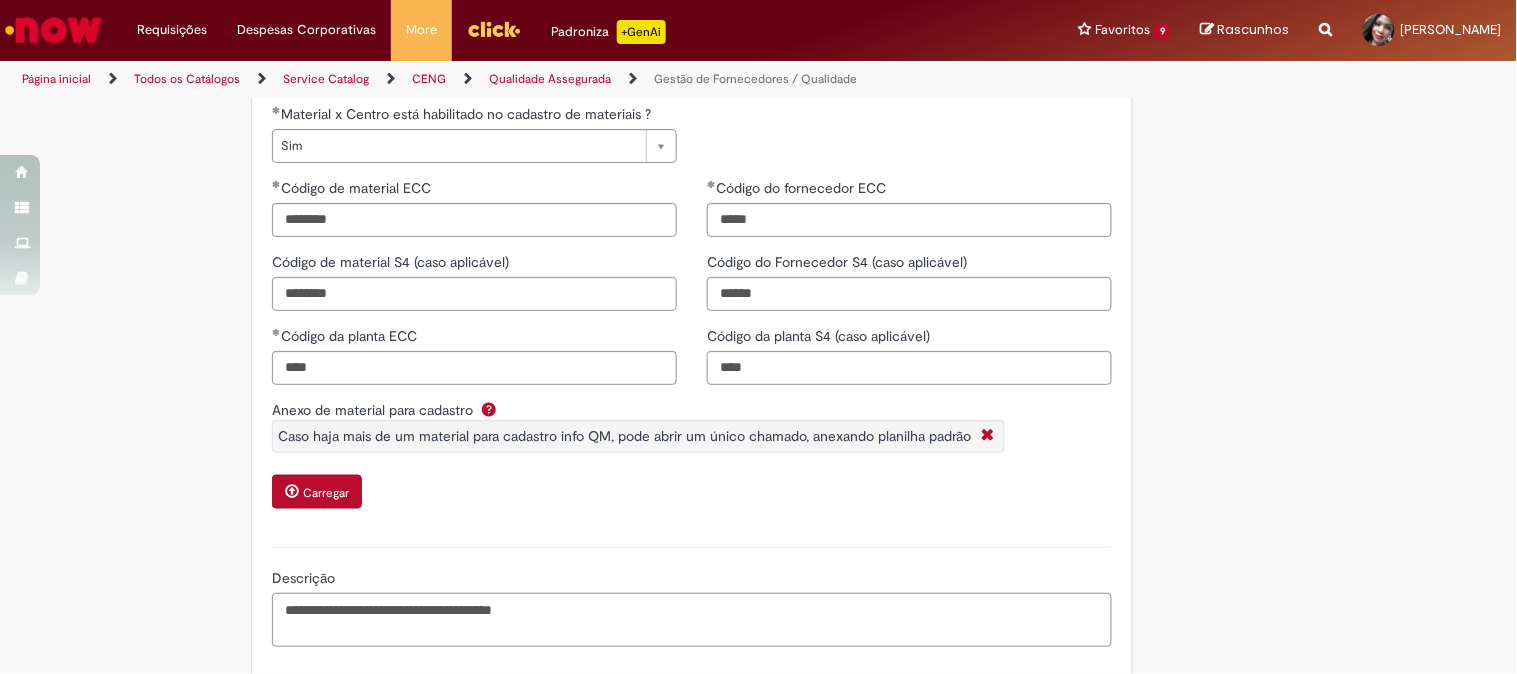 scroll, scrollTop: 867, scrollLeft: 0, axis: vertical 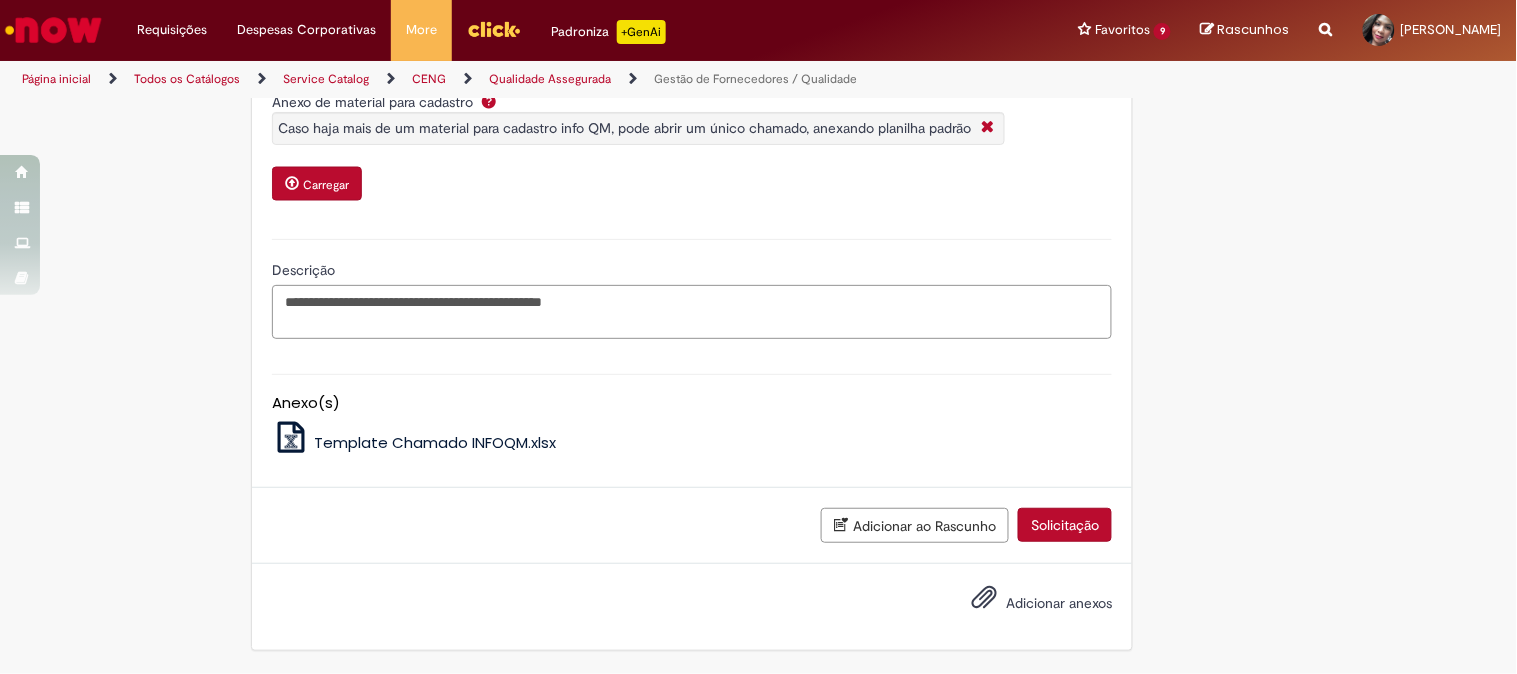 click on "**********" at bounding box center (692, 312) 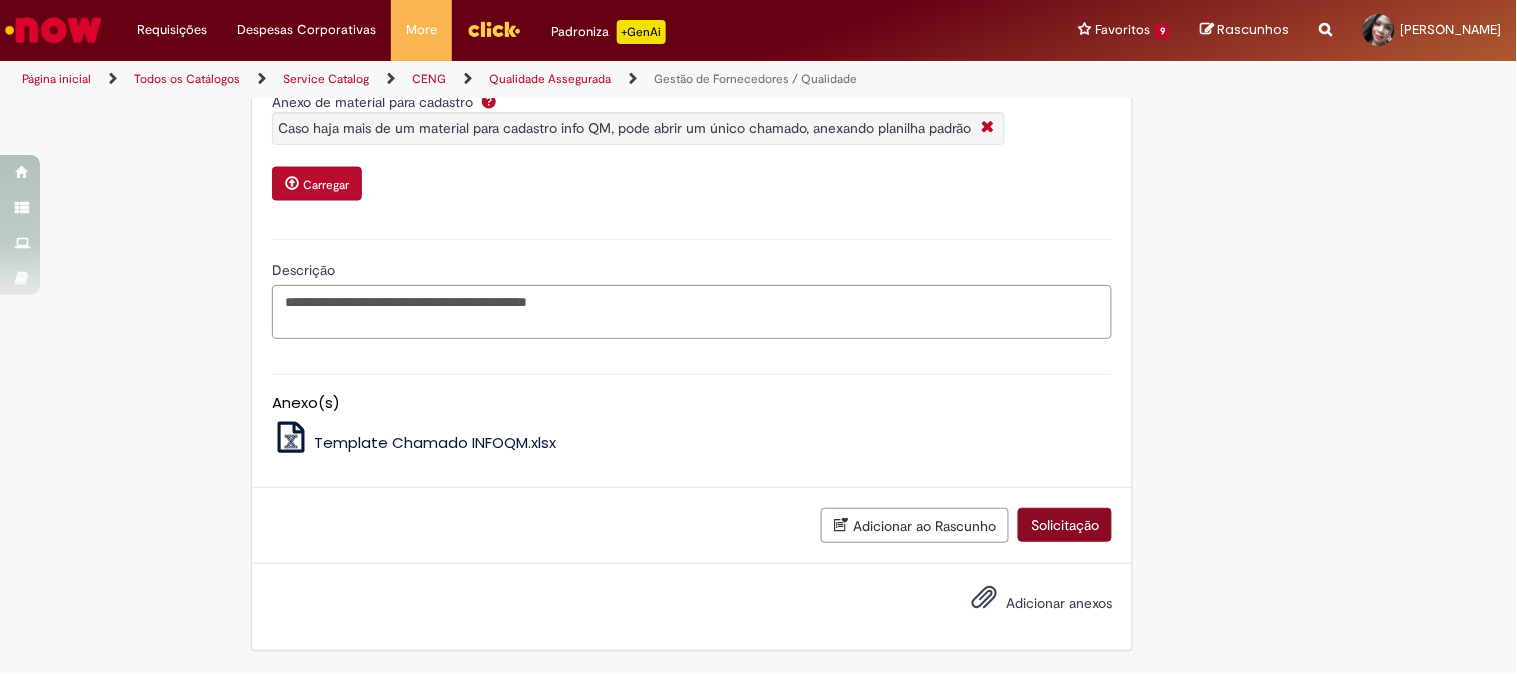 type on "**********" 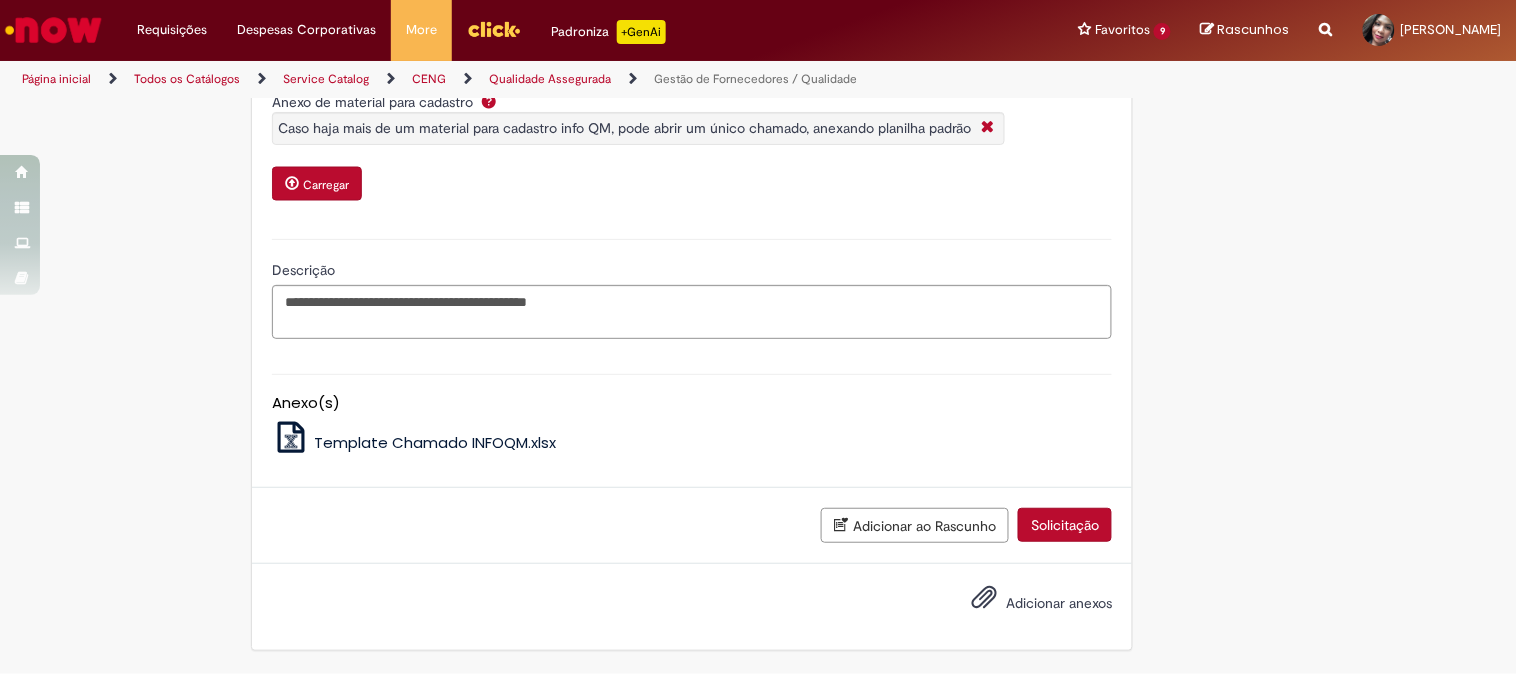 click on "Solicitação" at bounding box center (1065, 525) 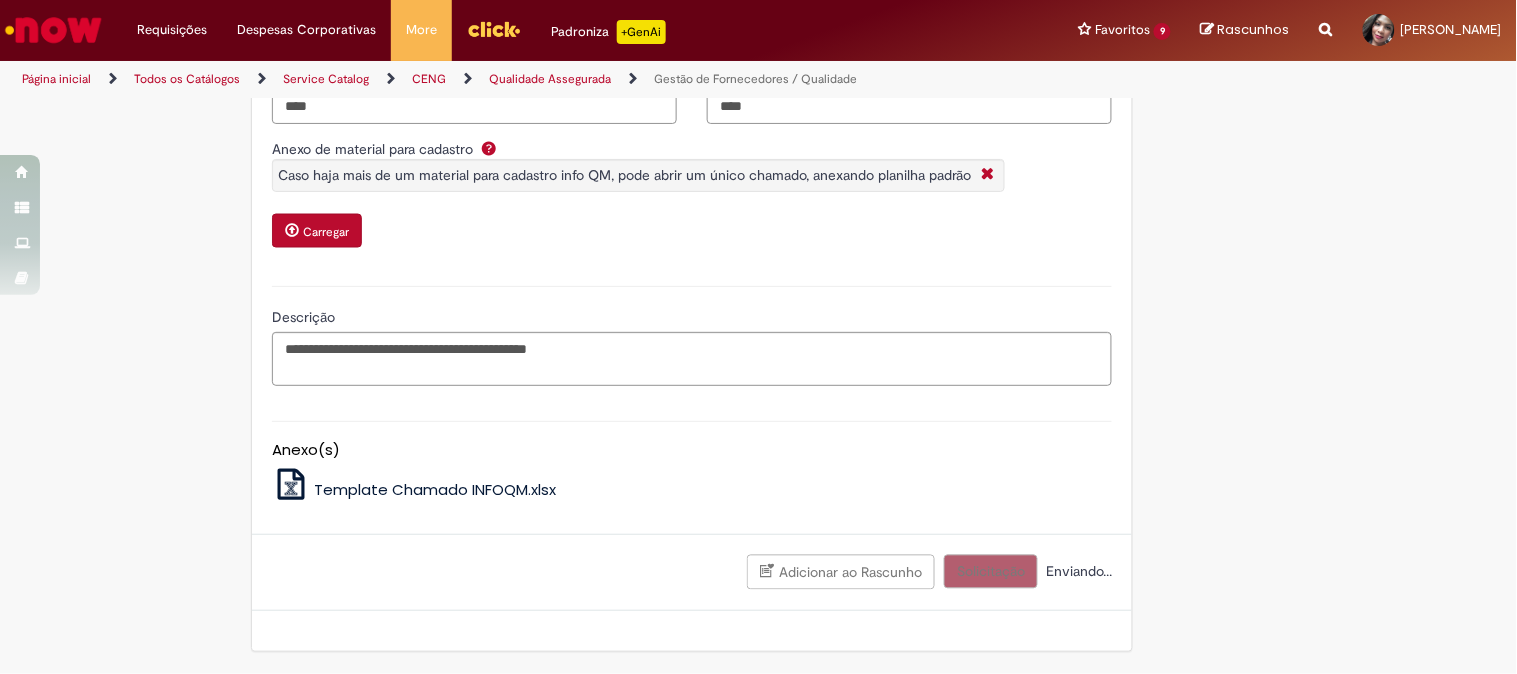 scroll, scrollTop: 821, scrollLeft: 0, axis: vertical 